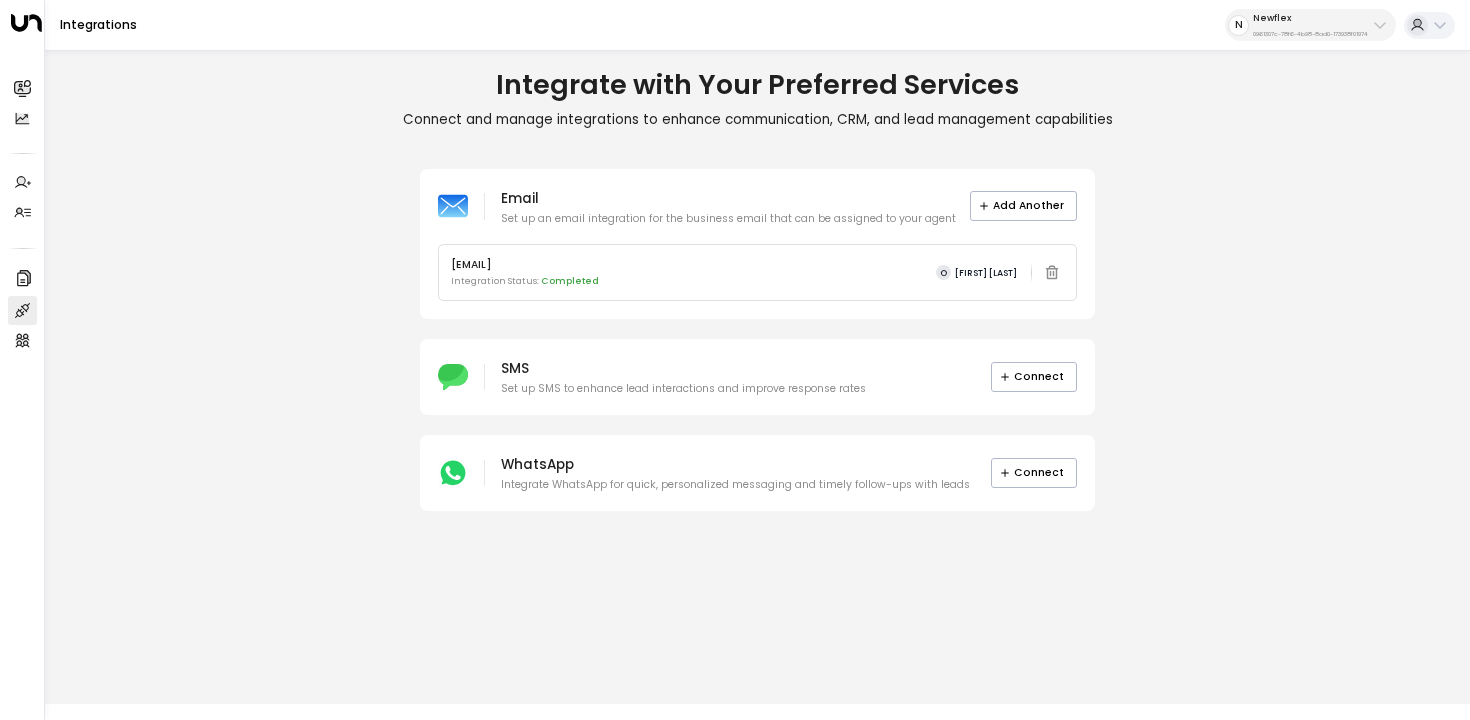 scroll, scrollTop: 0, scrollLeft: 0, axis: both 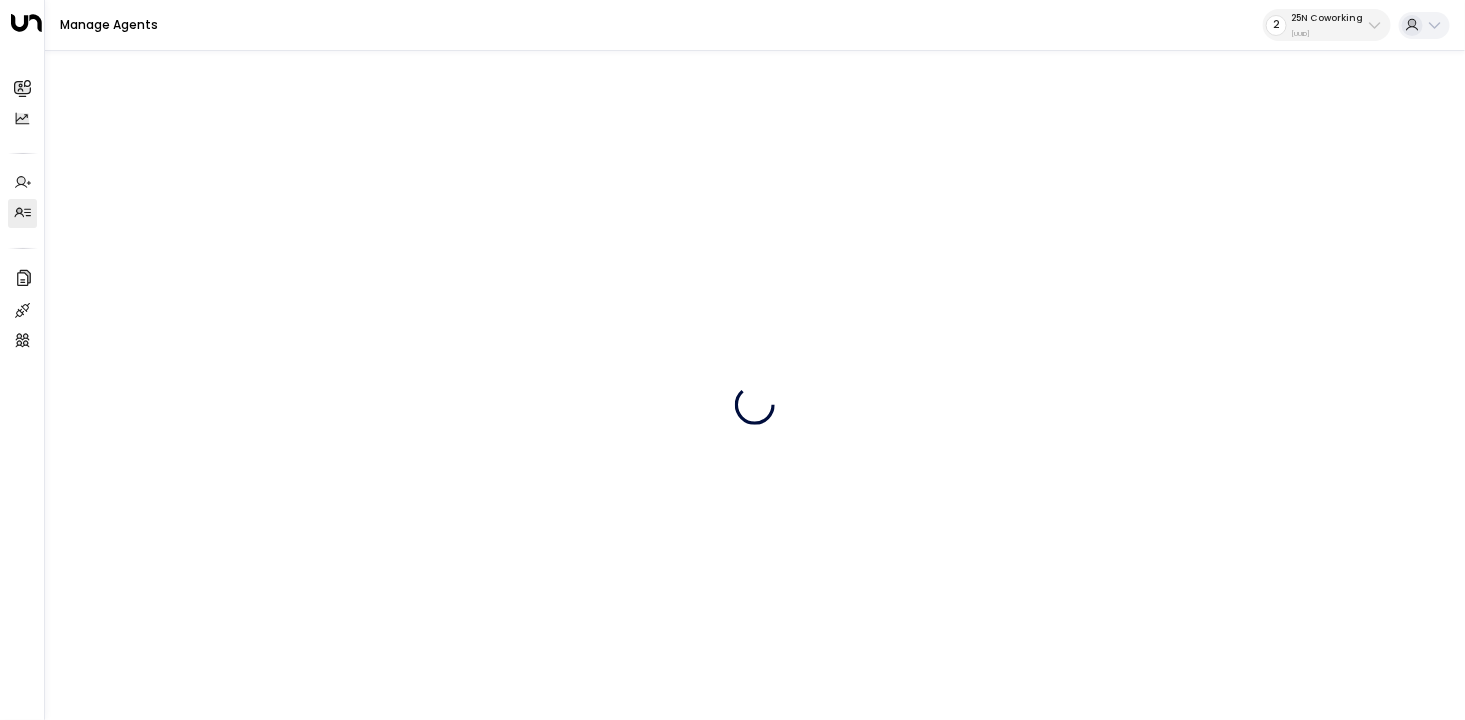 click on "25N Coworking [UUID]" at bounding box center (1327, 25) 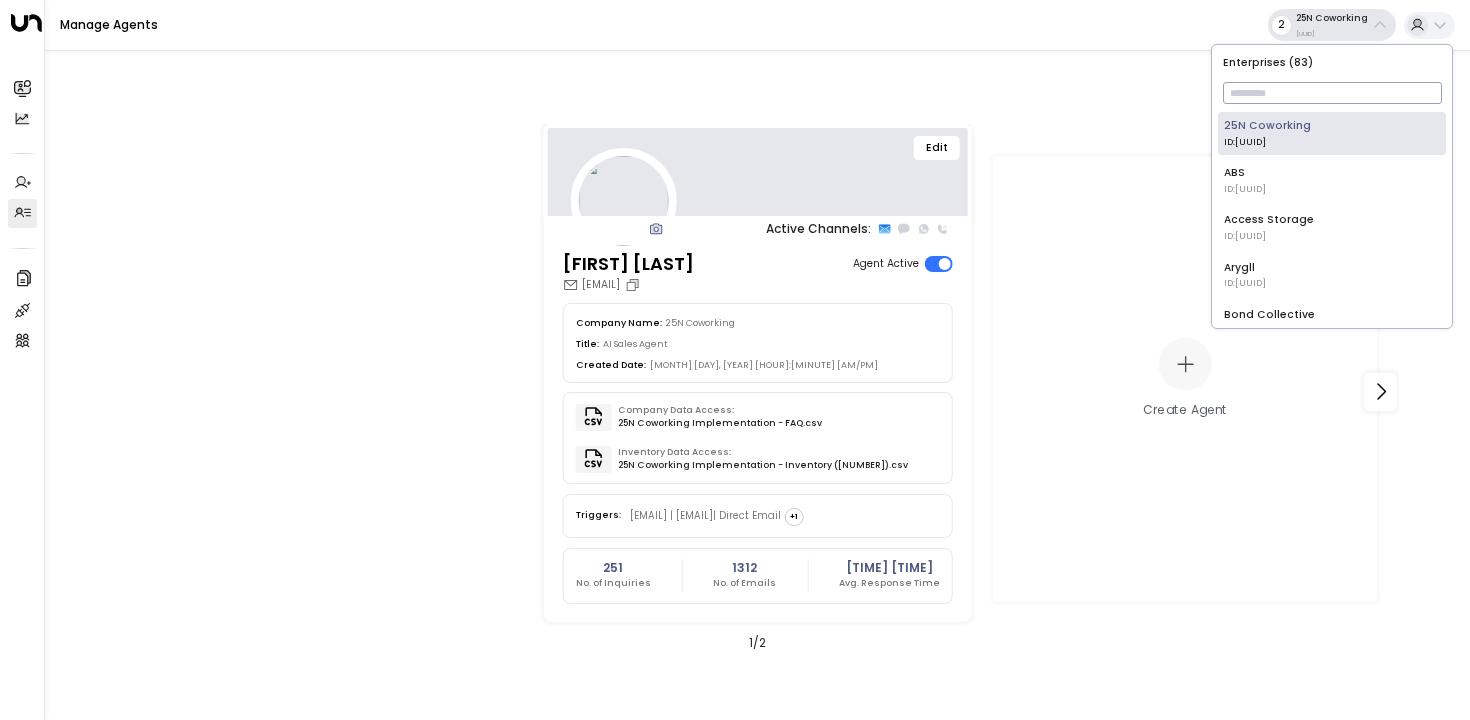 click at bounding box center [1332, 93] 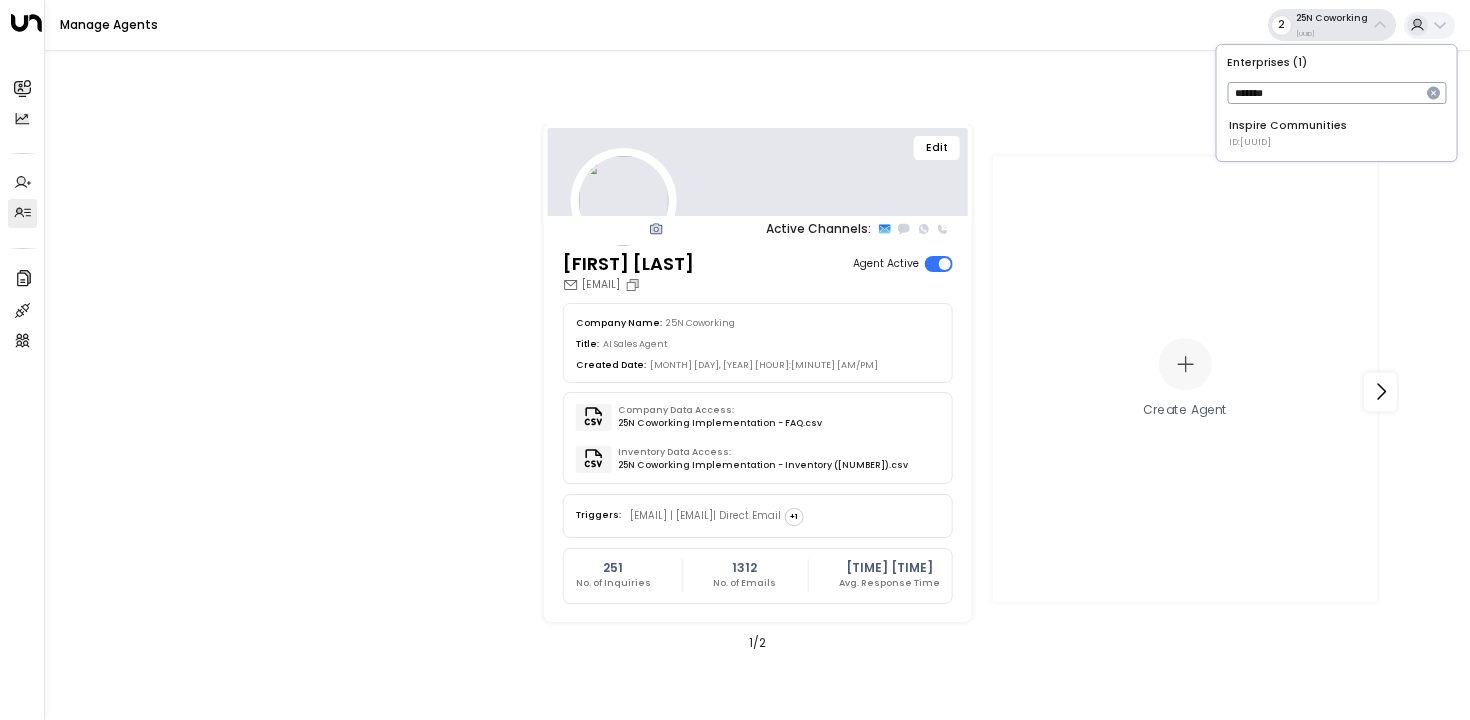 type on "*******" 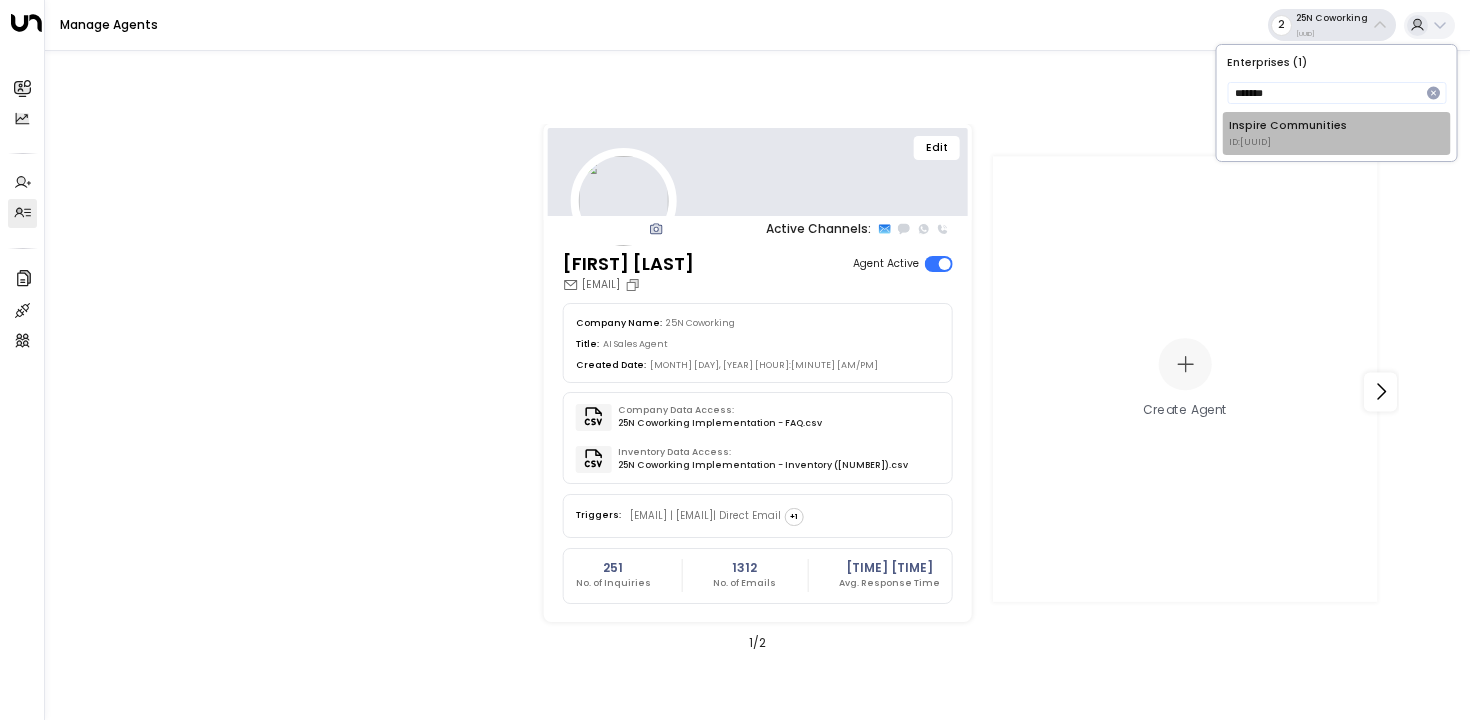 click on "ID:  5ac0484e-0702-4bbb-8380-6168aea91a66" at bounding box center [1288, 143] 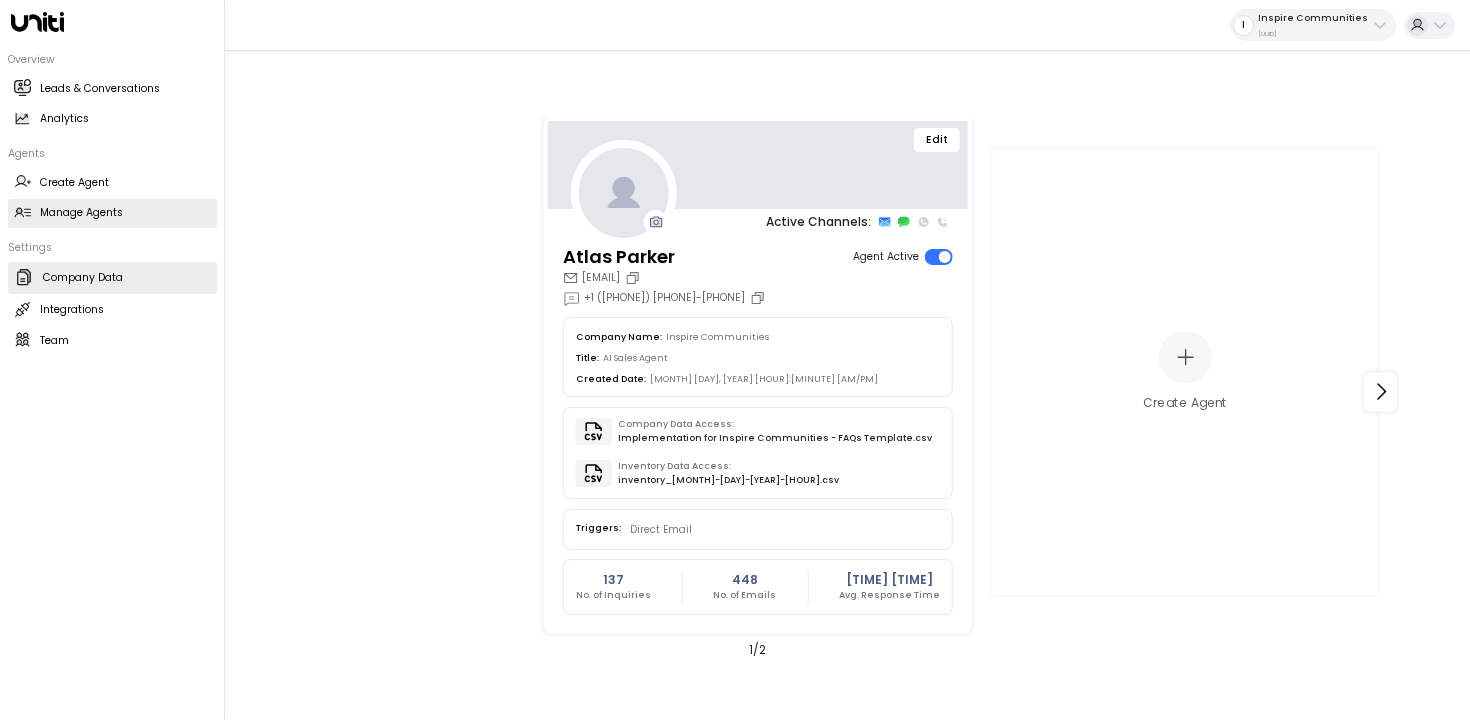 click on "[COMPANY] [COMPANY]" at bounding box center (112, 278) 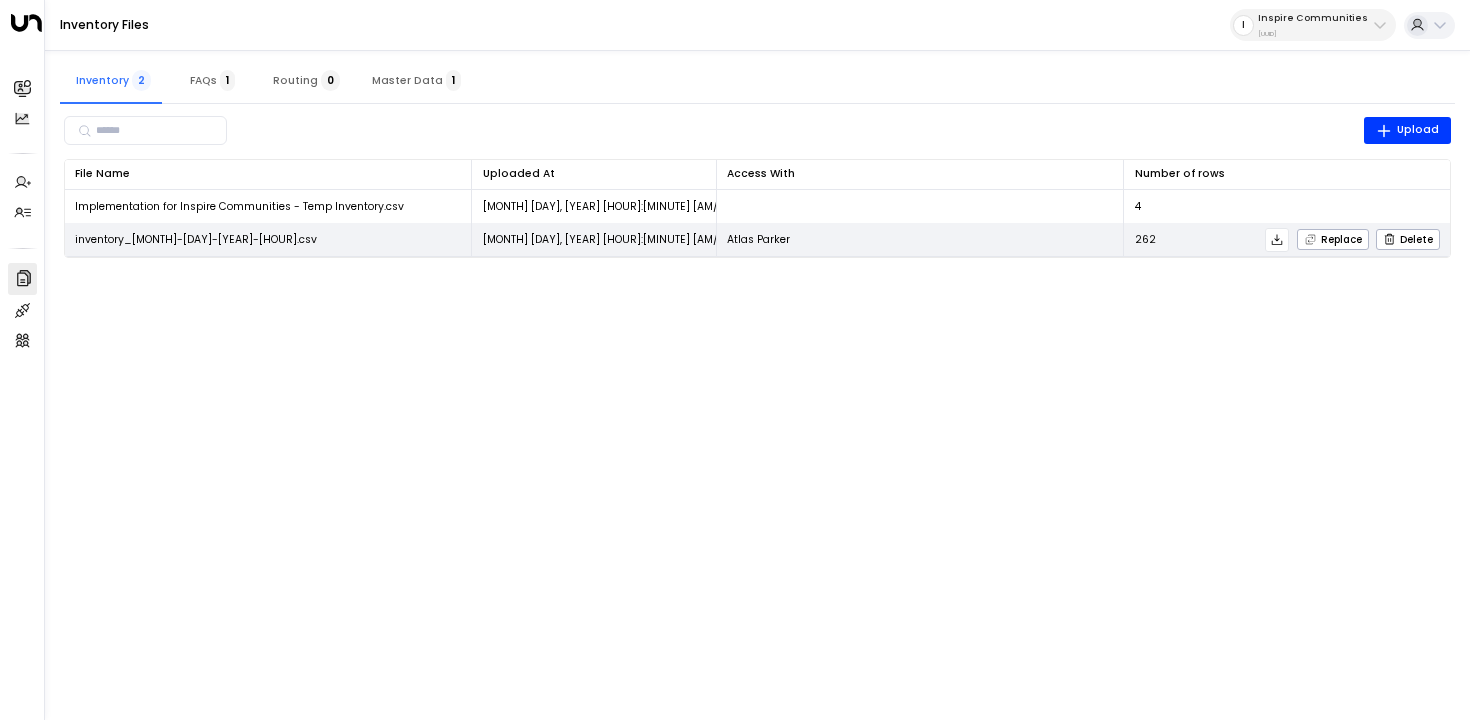click at bounding box center (1277, 239) 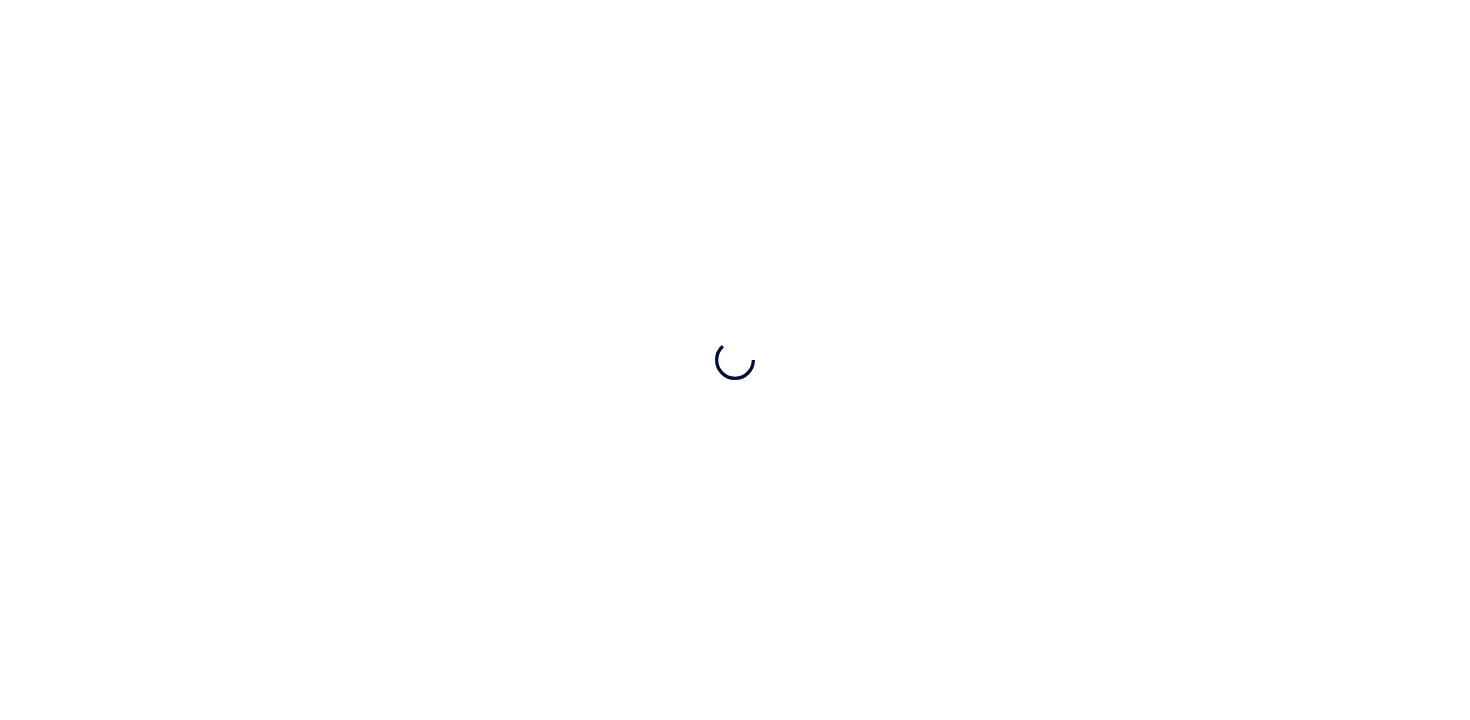 scroll, scrollTop: 0, scrollLeft: 0, axis: both 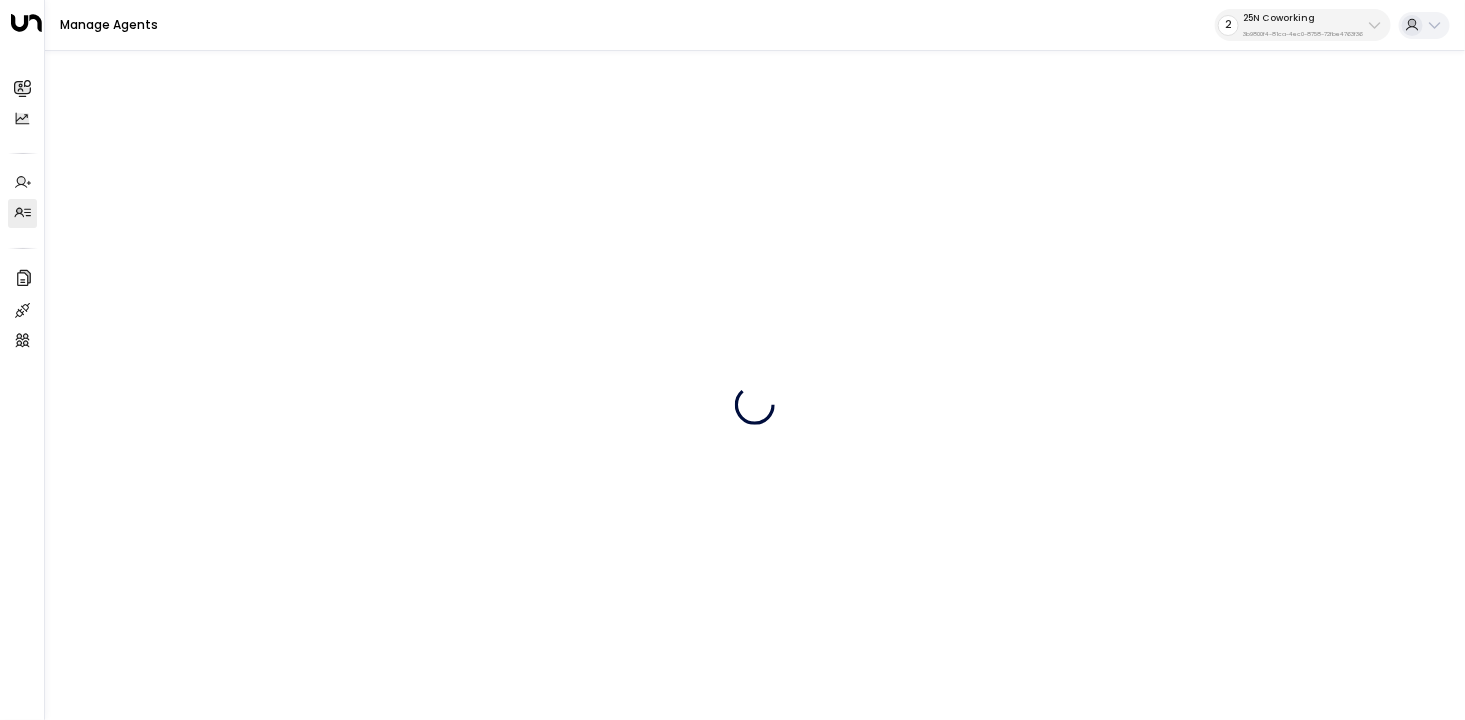 click on "25N Coworking" at bounding box center [1303, 18] 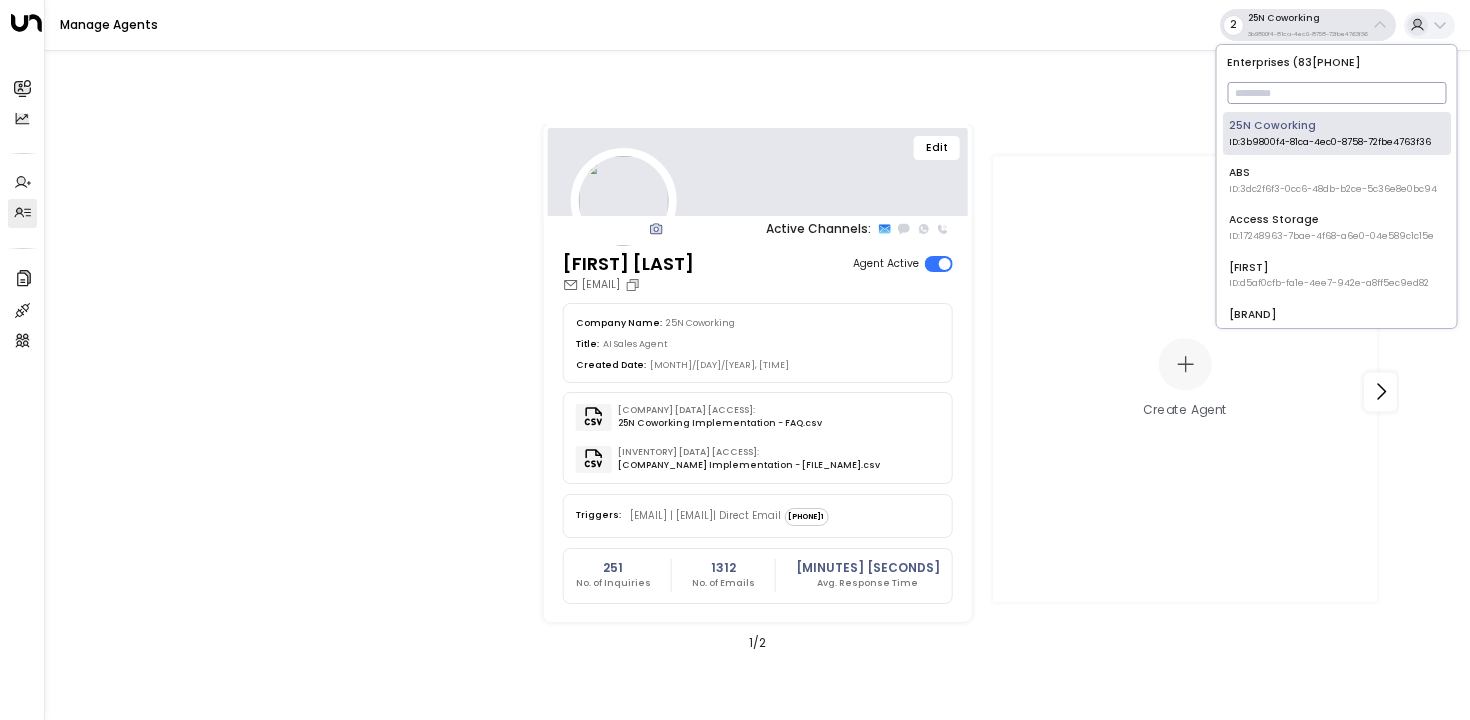 click at bounding box center [1336, 93] 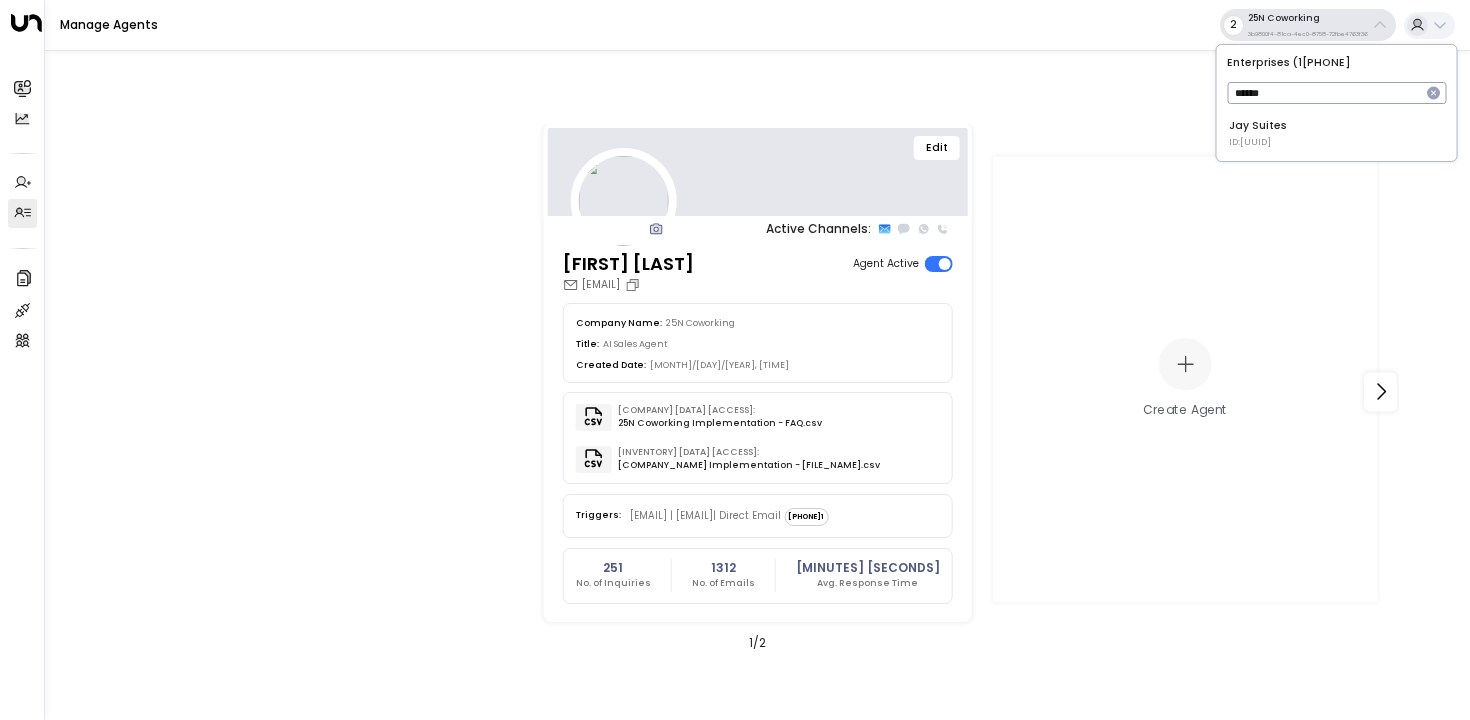type on "******" 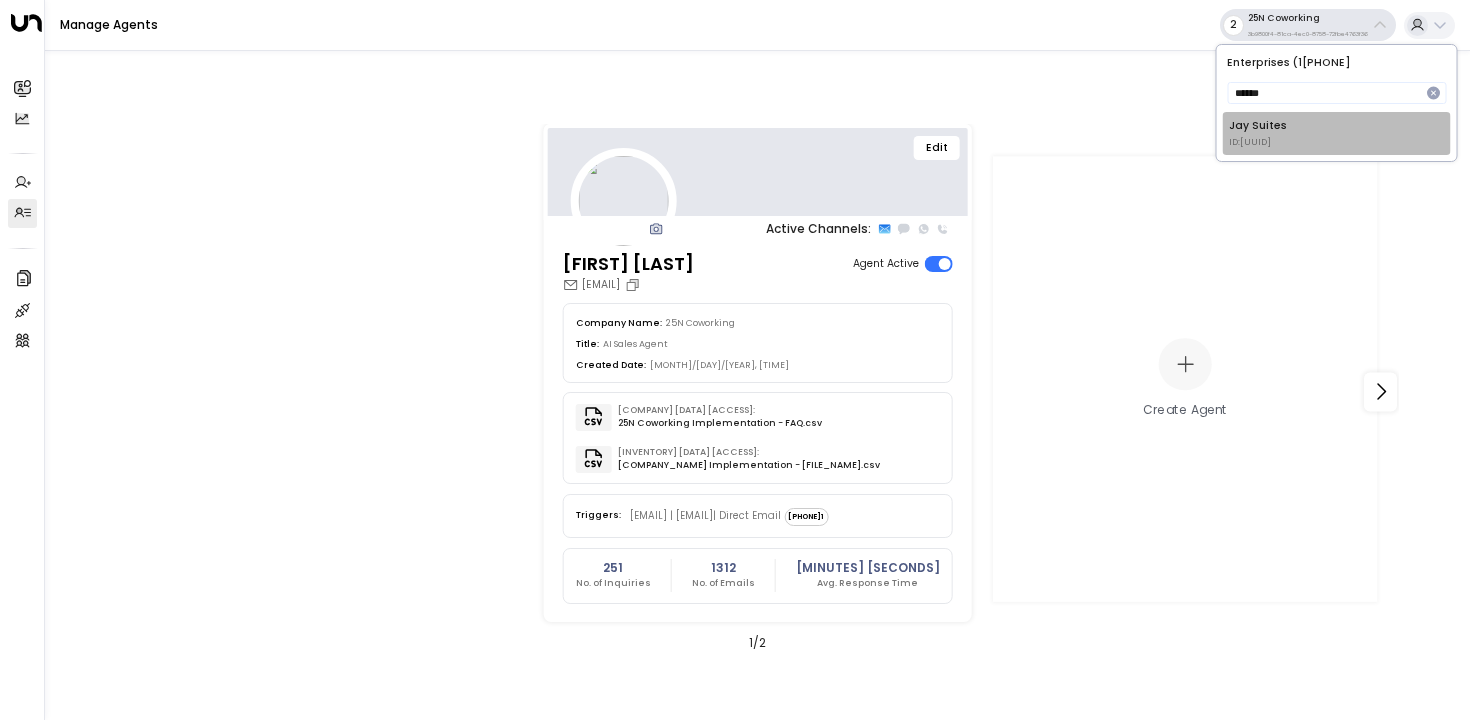 click on "[COMPANY_NAME] ID: [UUID]" at bounding box center [1258, 133] 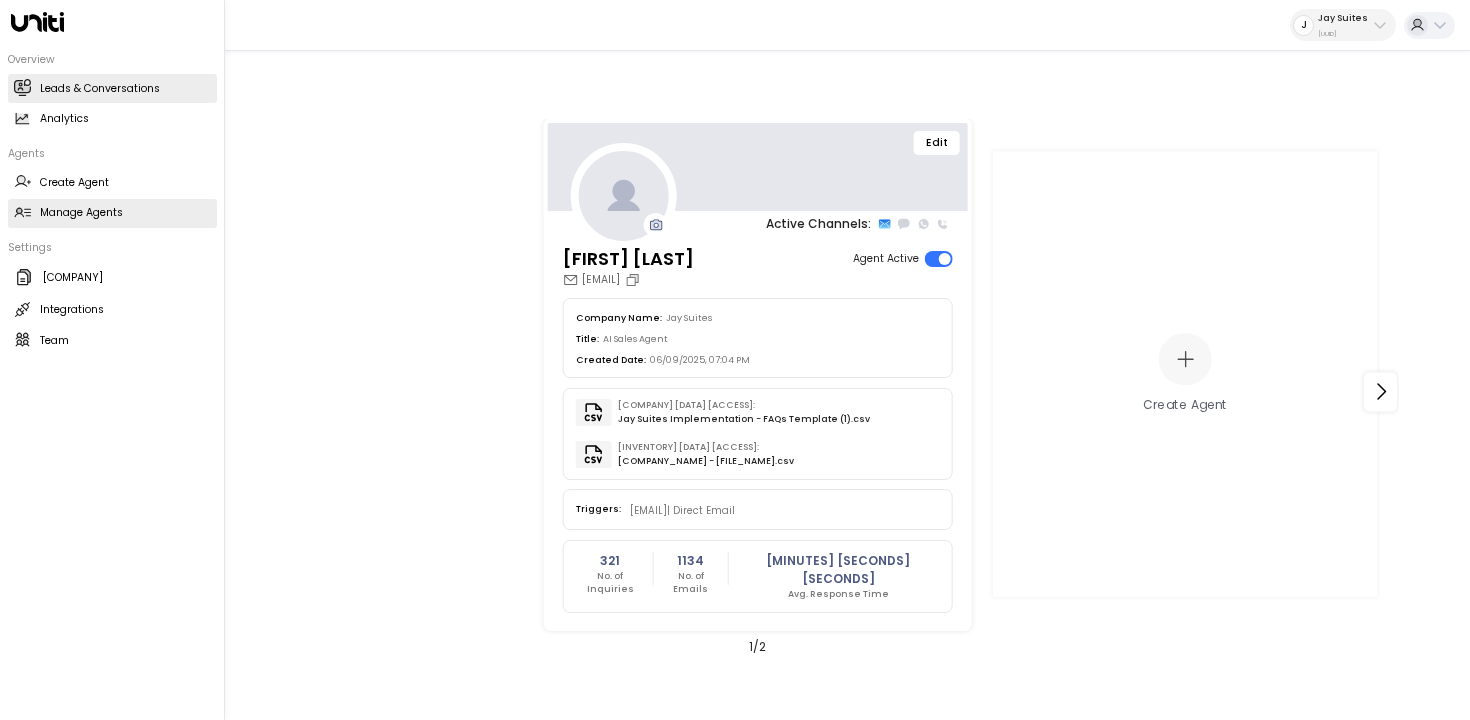 click on "Leads & Conversations Leads & Conversations" at bounding box center [112, 88] 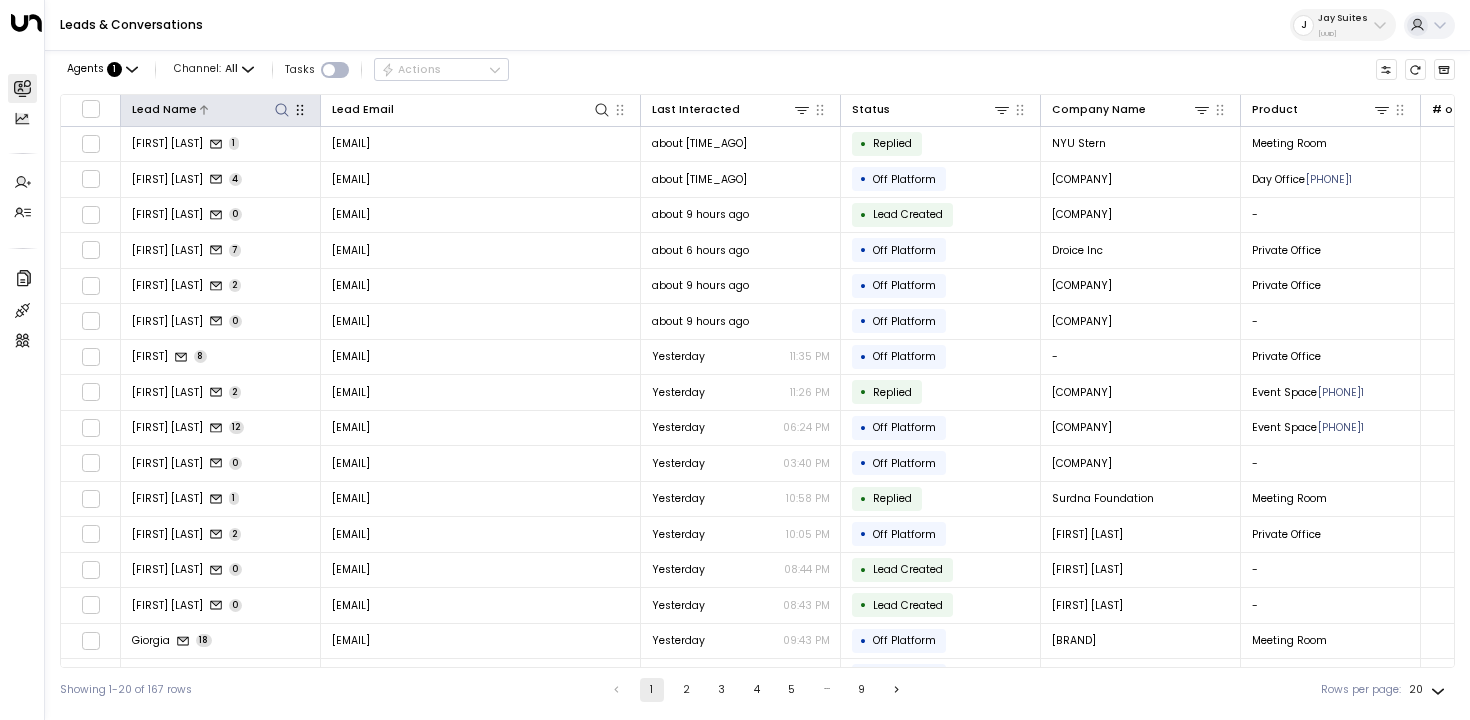 click at bounding box center (282, 110) 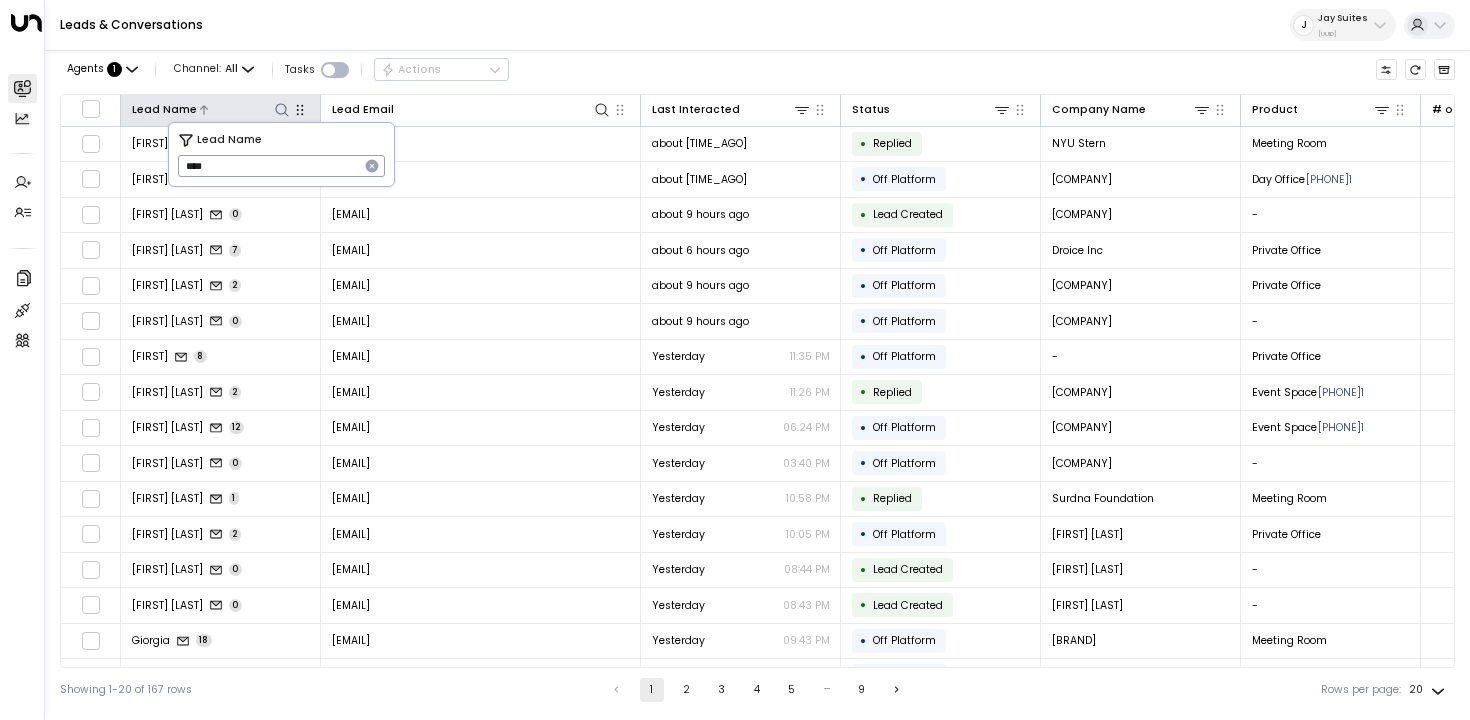 type on "****" 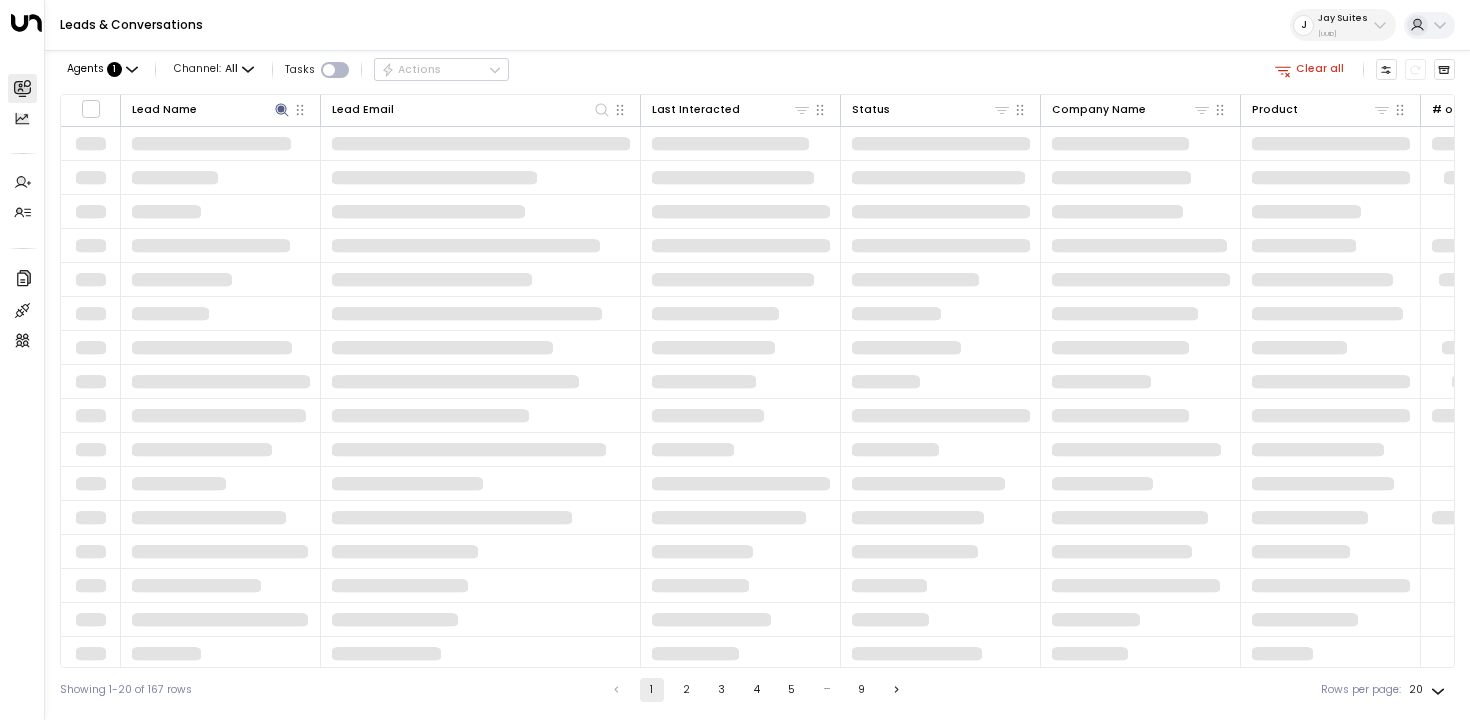 click on "Leads & Conversations J Jay Suites [UUID]" at bounding box center [757, 25] 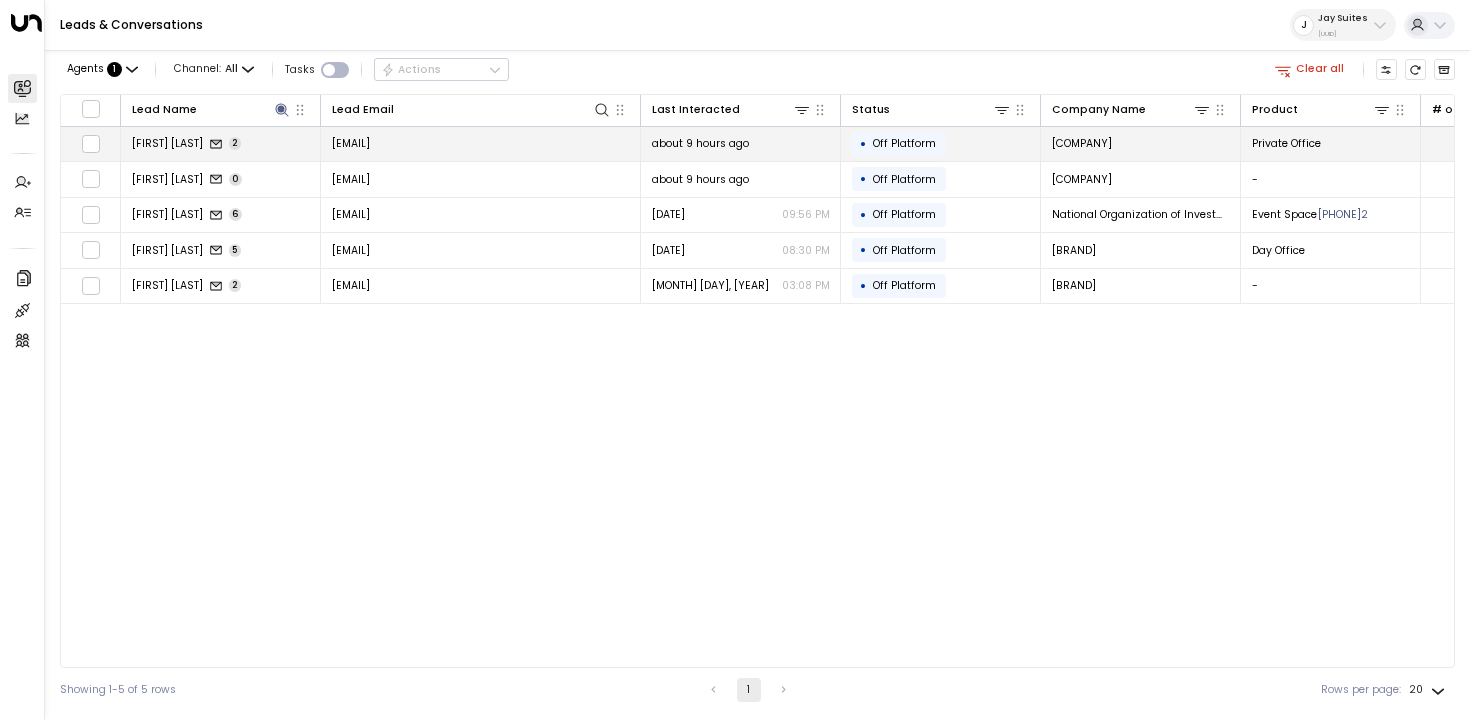 click on "[EMAIL]" at bounding box center [351, 143] 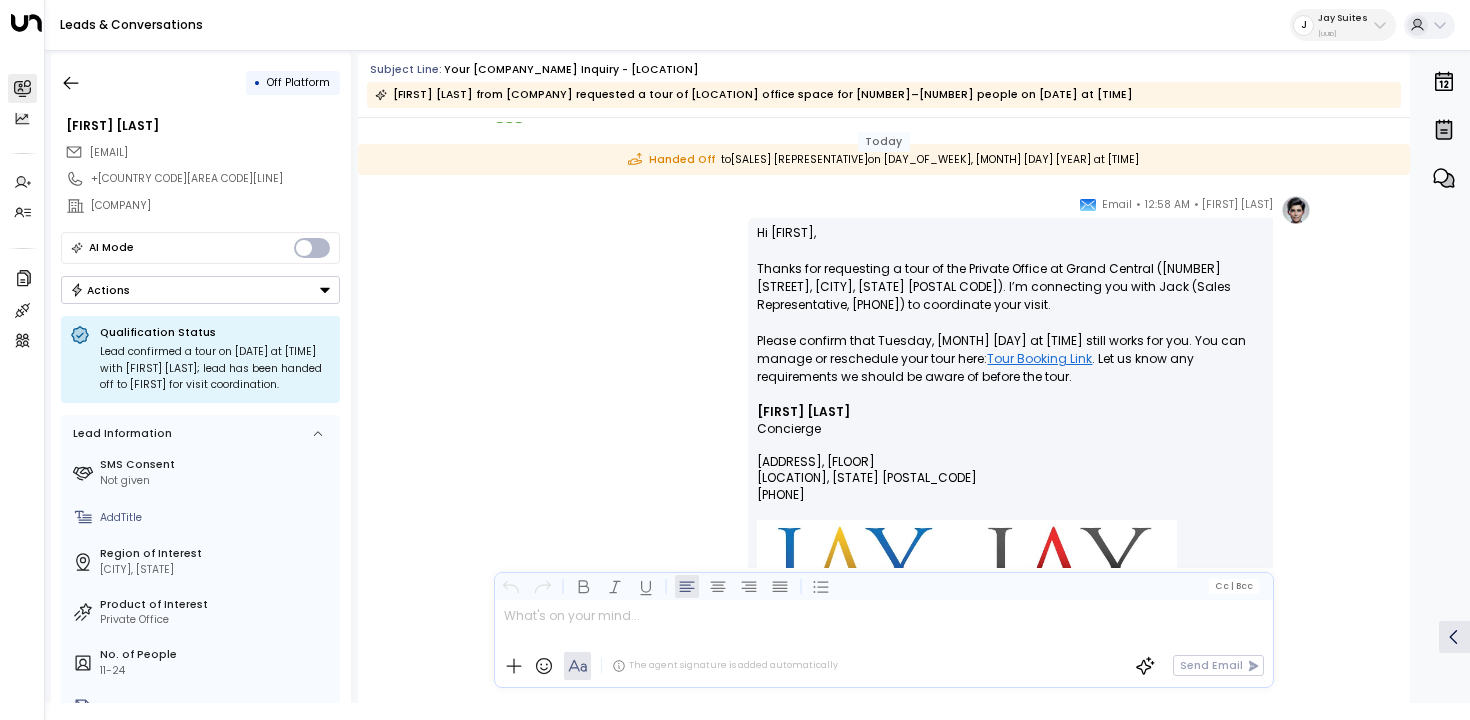 scroll, scrollTop: 494, scrollLeft: 0, axis: vertical 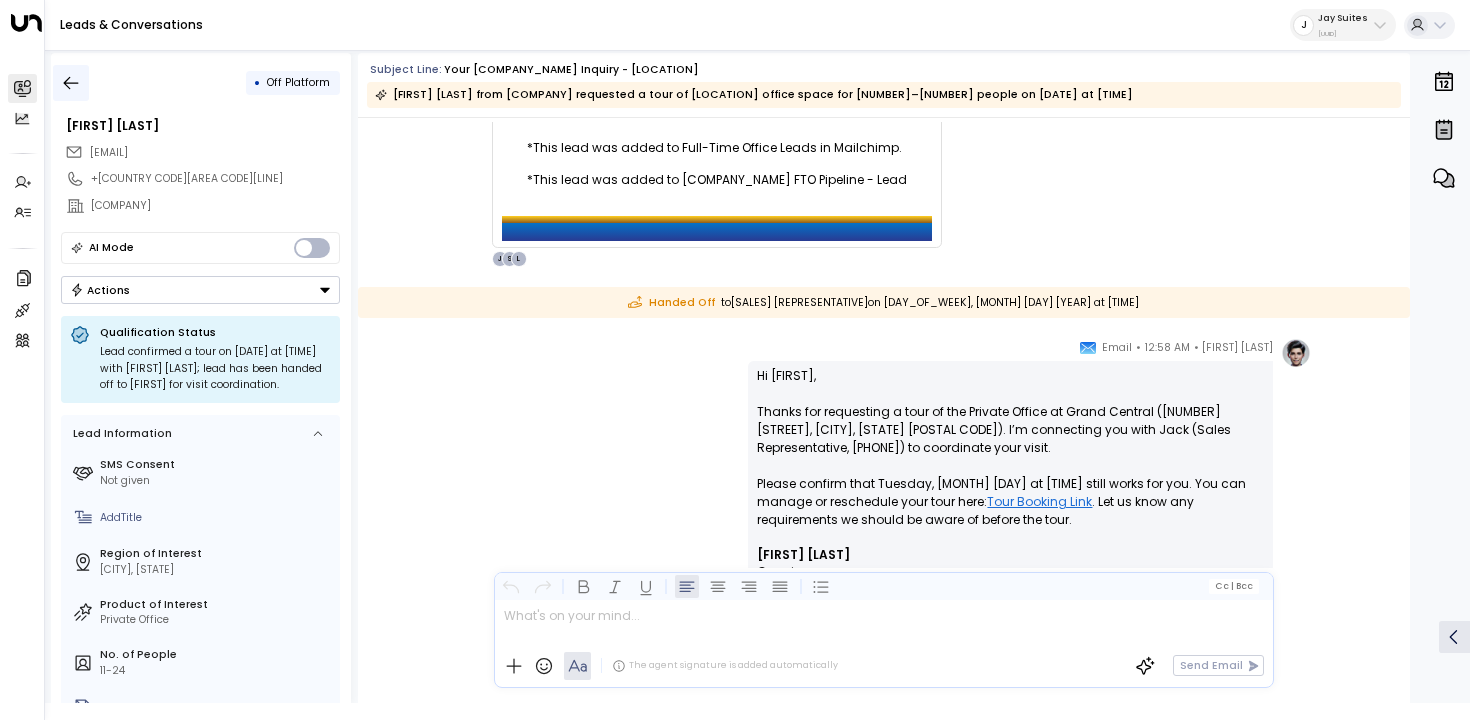 click at bounding box center [71, 83] 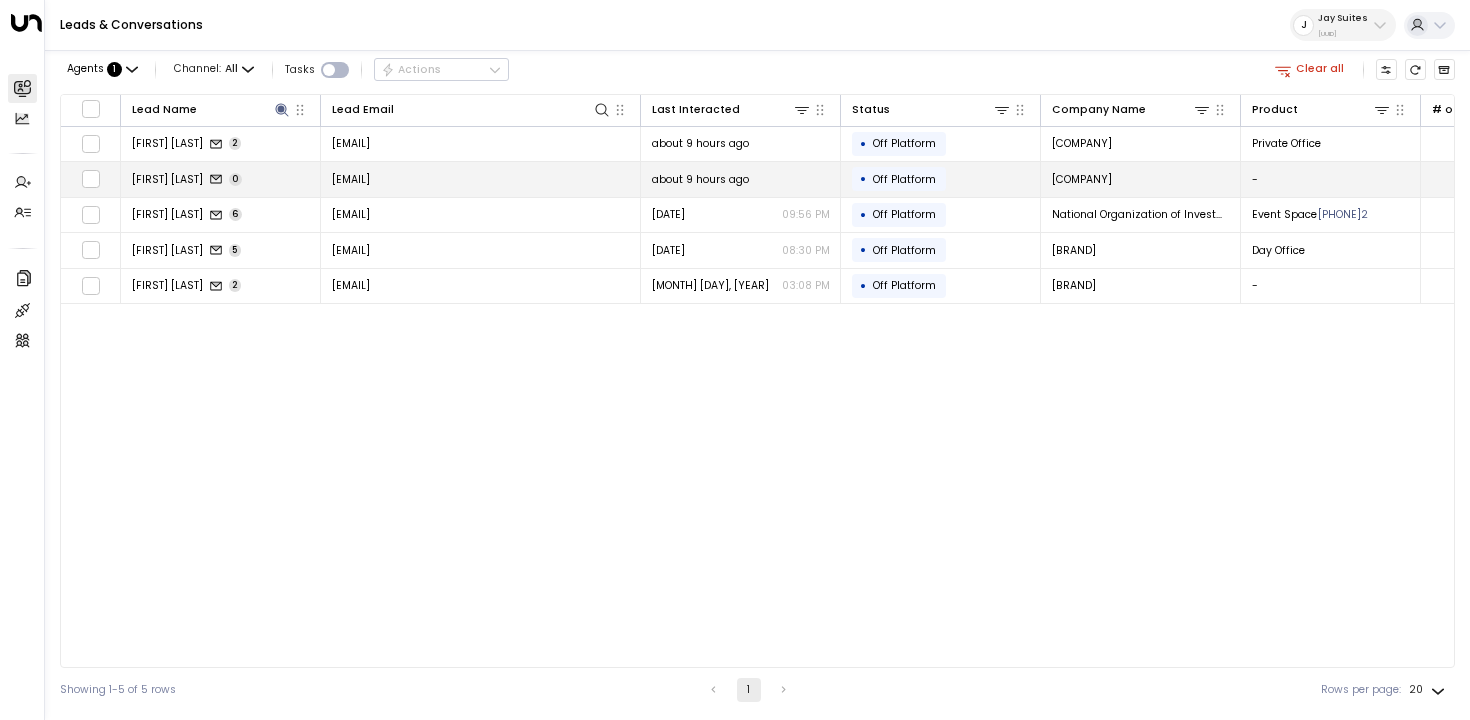 click on "[FIRST] [LAST] 0" at bounding box center (221, 179) 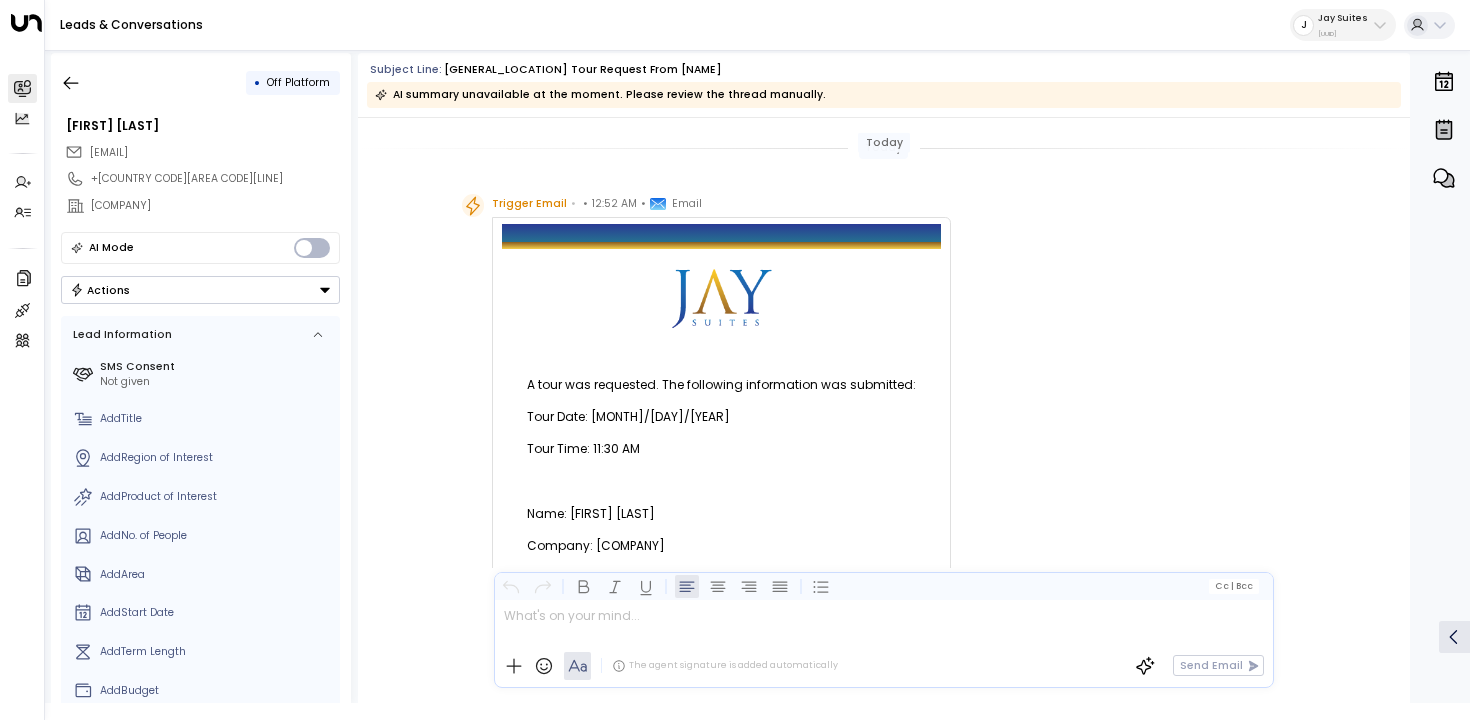 scroll, scrollTop: 259, scrollLeft: 0, axis: vertical 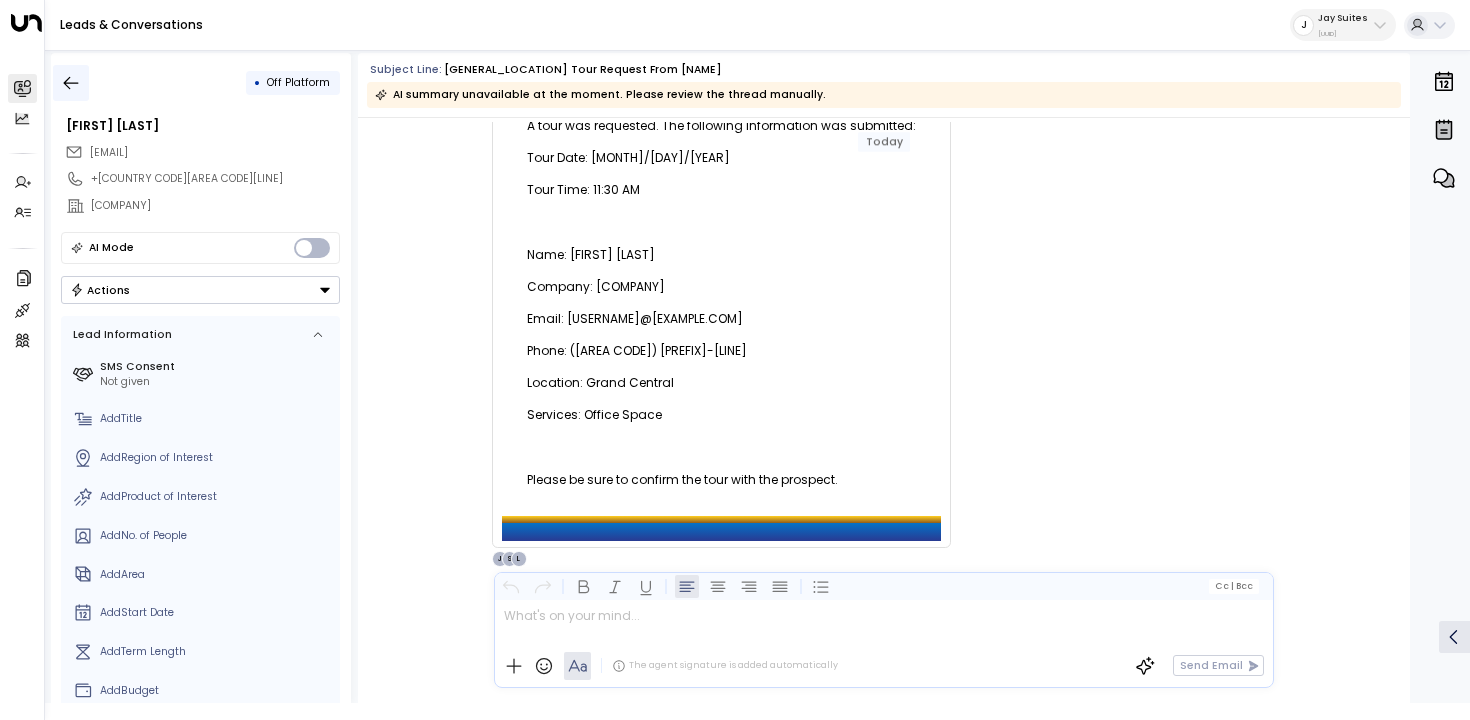 click at bounding box center (71, 83) 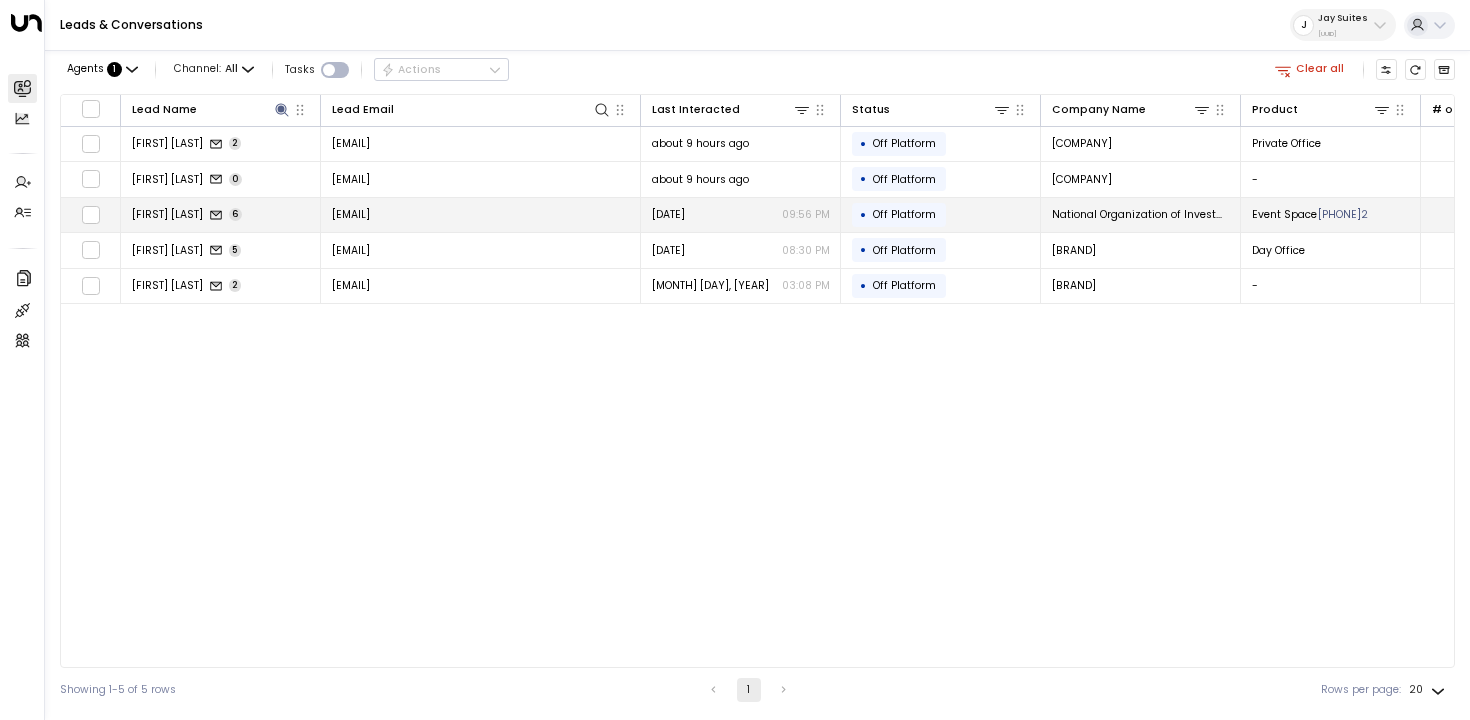 click on "[FIRST] [LAST] 6" at bounding box center [187, 214] 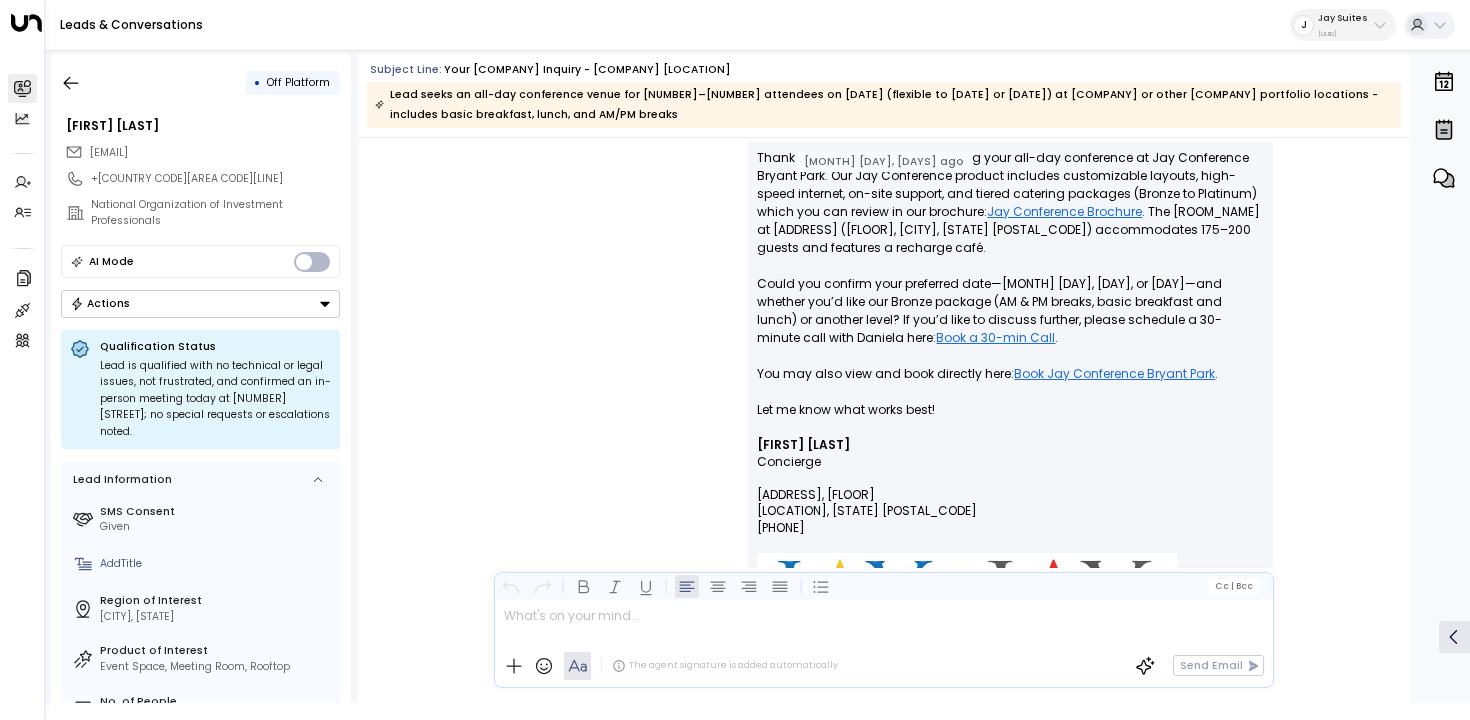 scroll, scrollTop: 0, scrollLeft: 0, axis: both 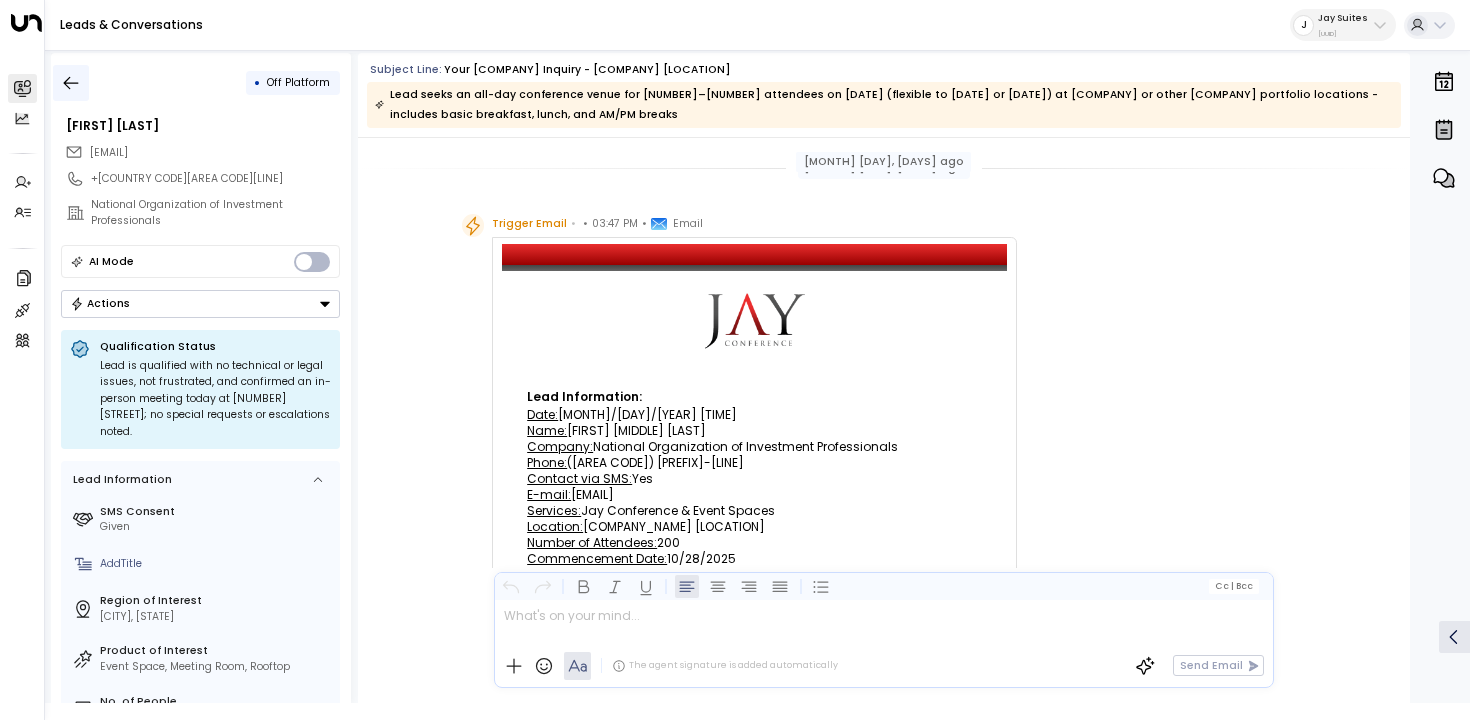 click at bounding box center (71, 83) 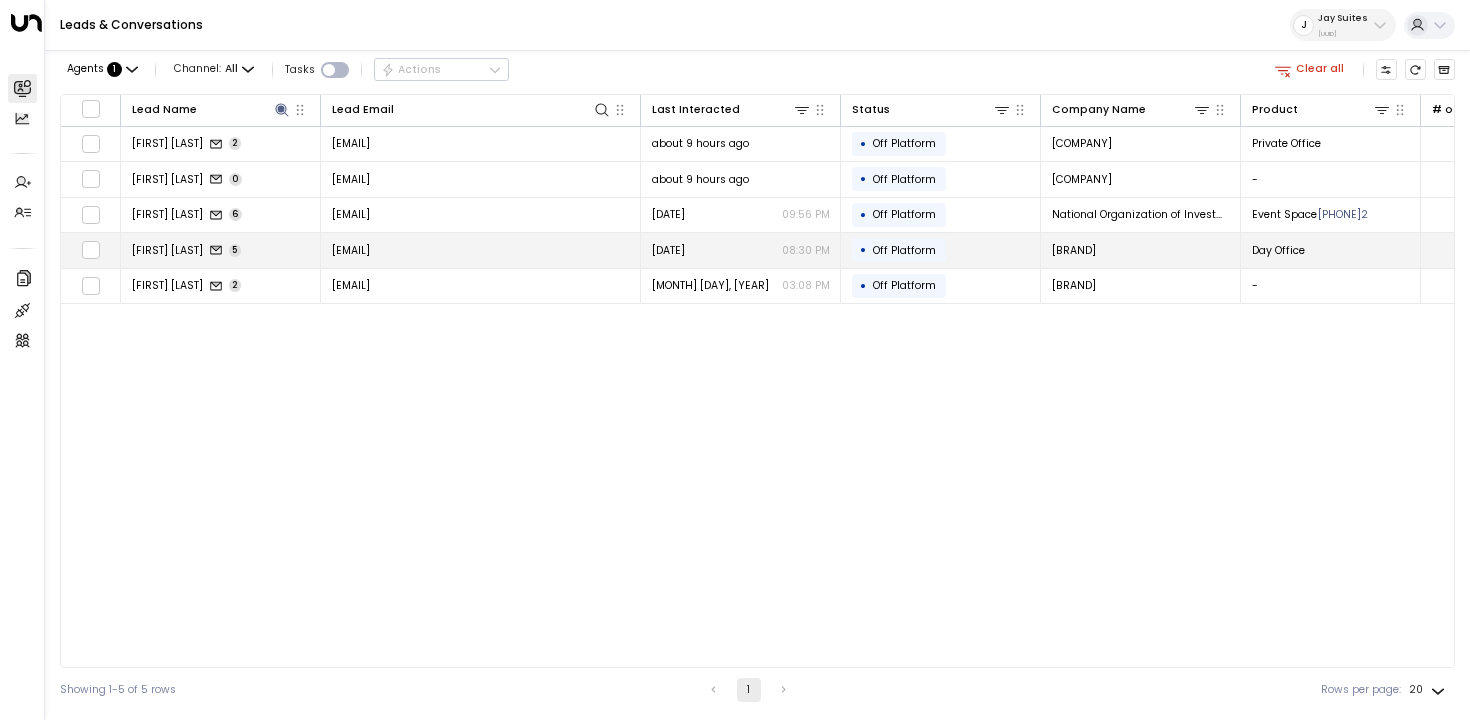 click on "[FIRST] [LAST] [NUMBER]" at bounding box center (221, 250) 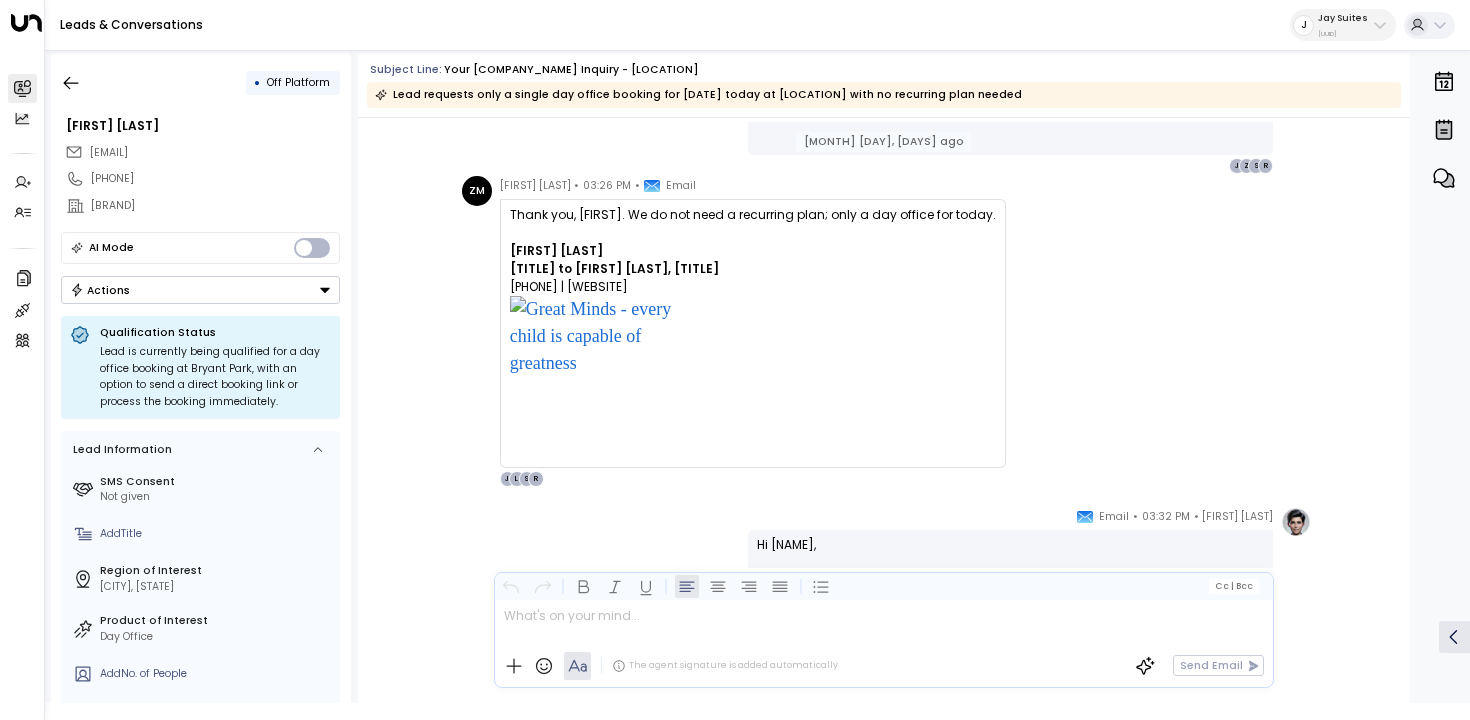 scroll, scrollTop: 1615, scrollLeft: 0, axis: vertical 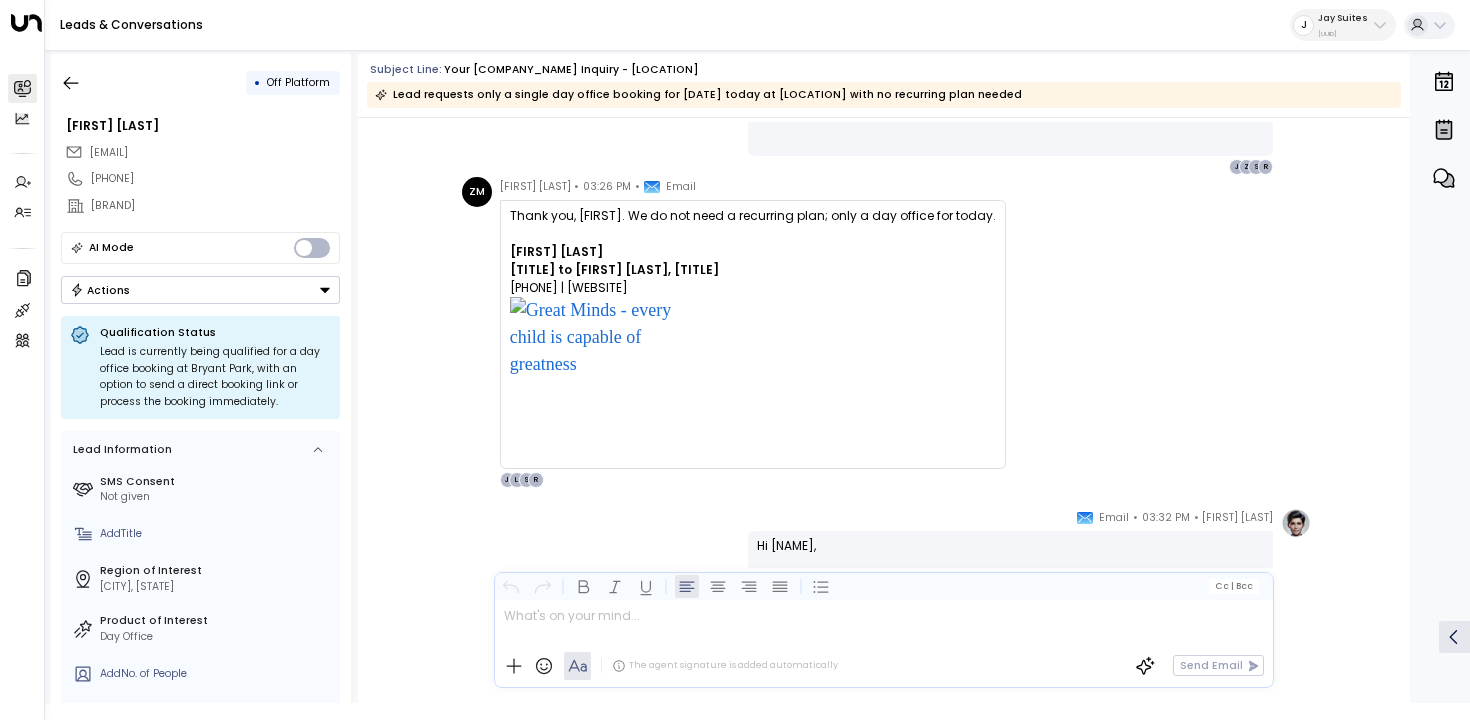 click on "Jay Suites" at bounding box center [1343, 18] 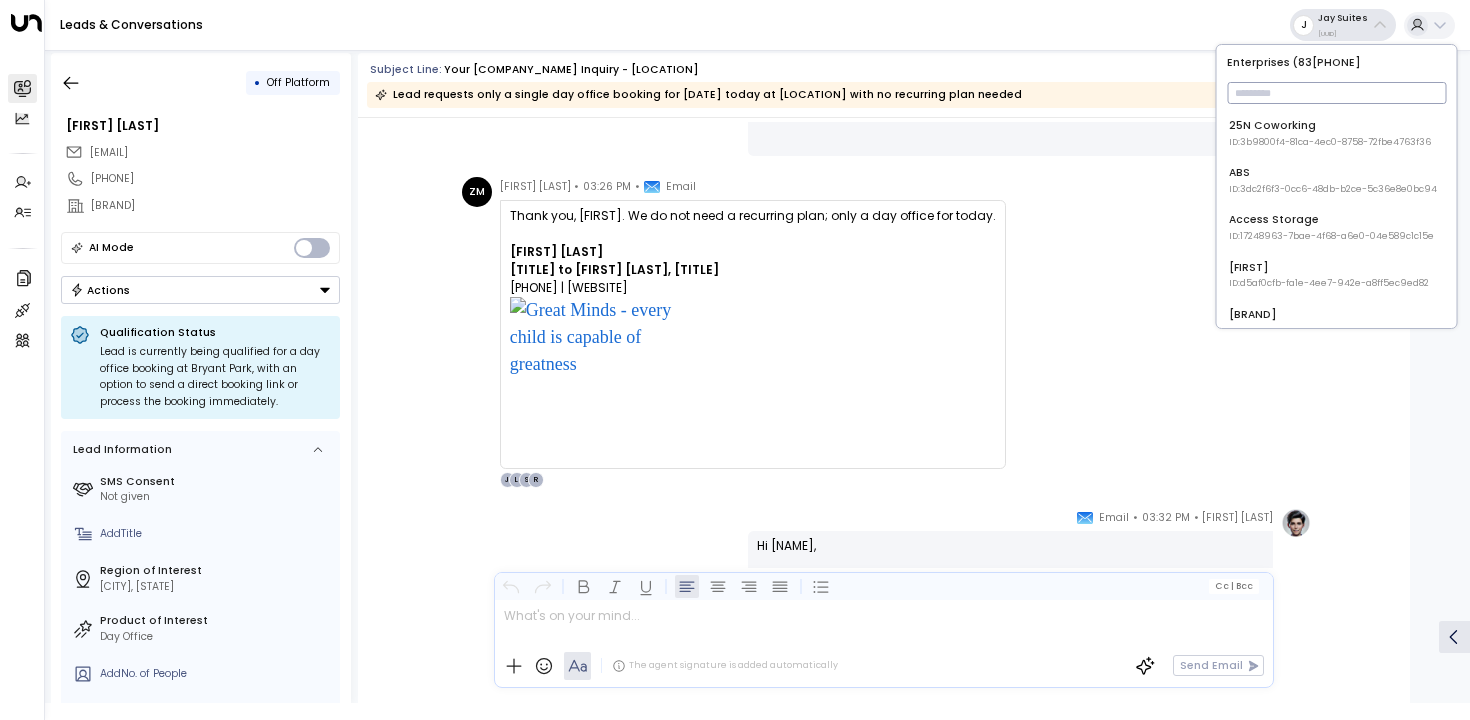 click at bounding box center (1336, 93) 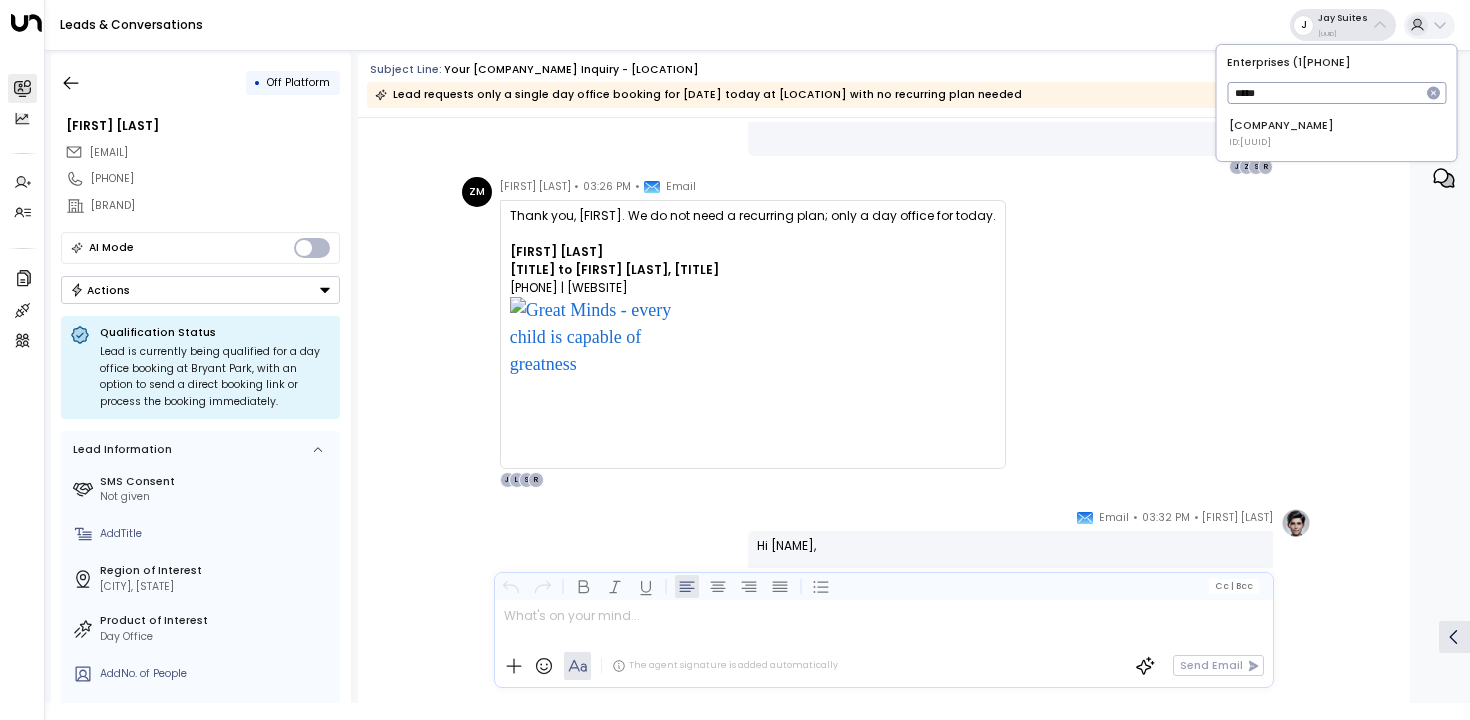 type on "*****" 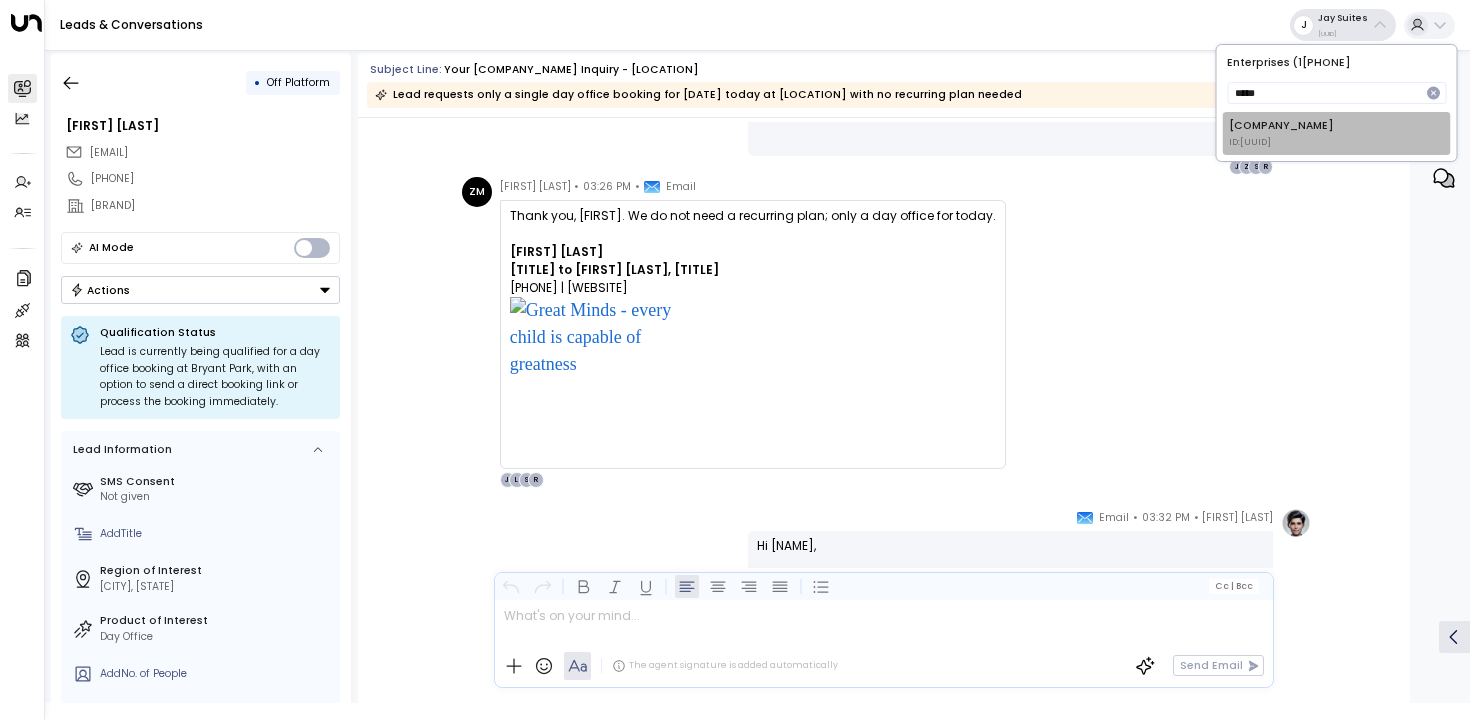 click on "Inspire Communities ID:  5ac0484e-0702-4bbb-8380-6168aea91a66" at bounding box center [1281, 133] 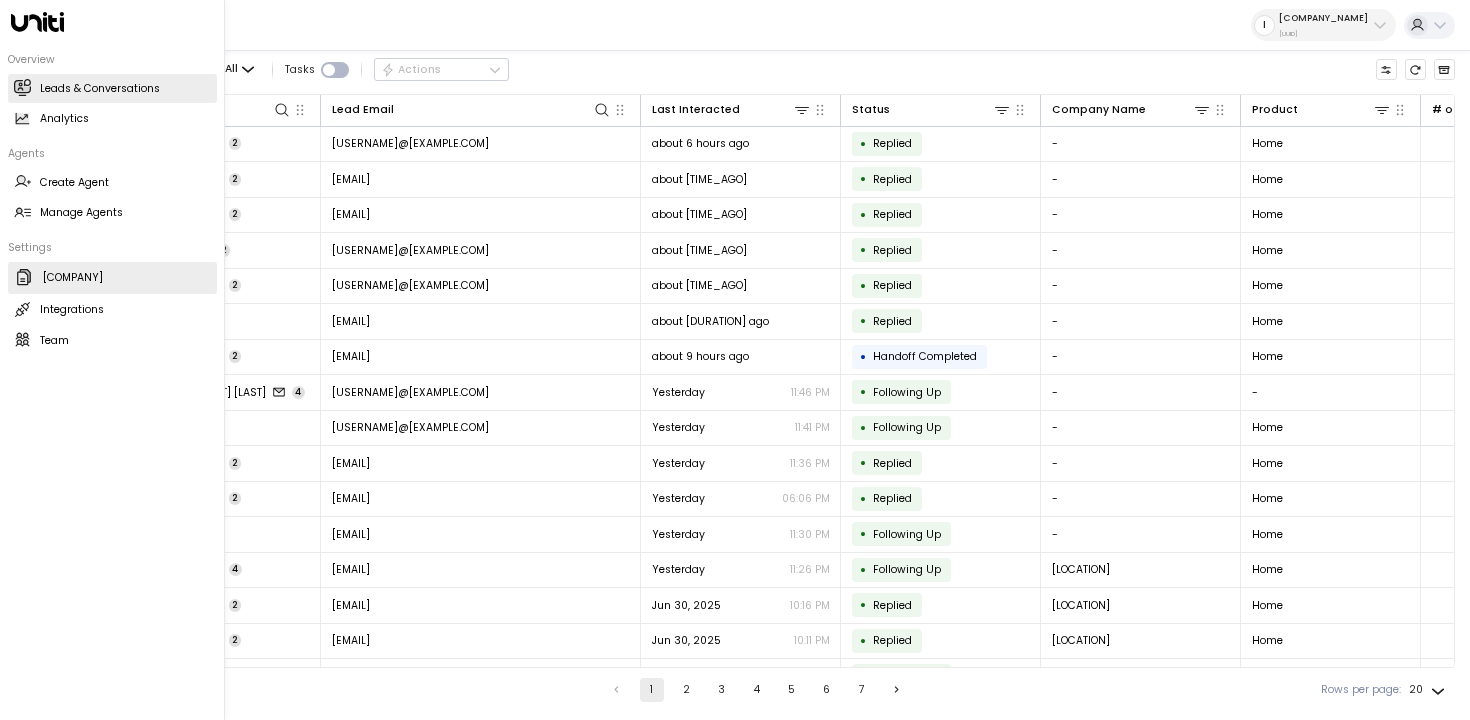 click at bounding box center [24, 277] 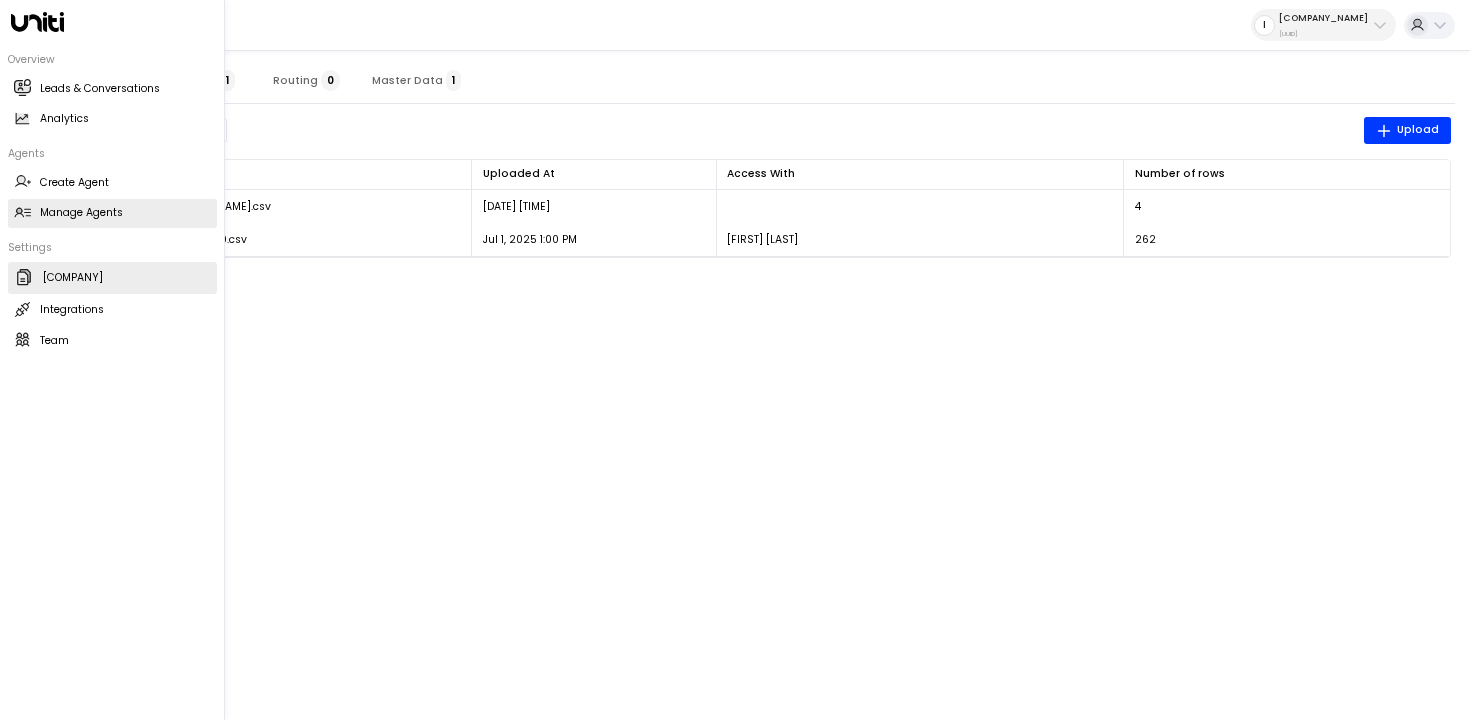 click on "Manage Agents Manage Agents" at bounding box center [112, 213] 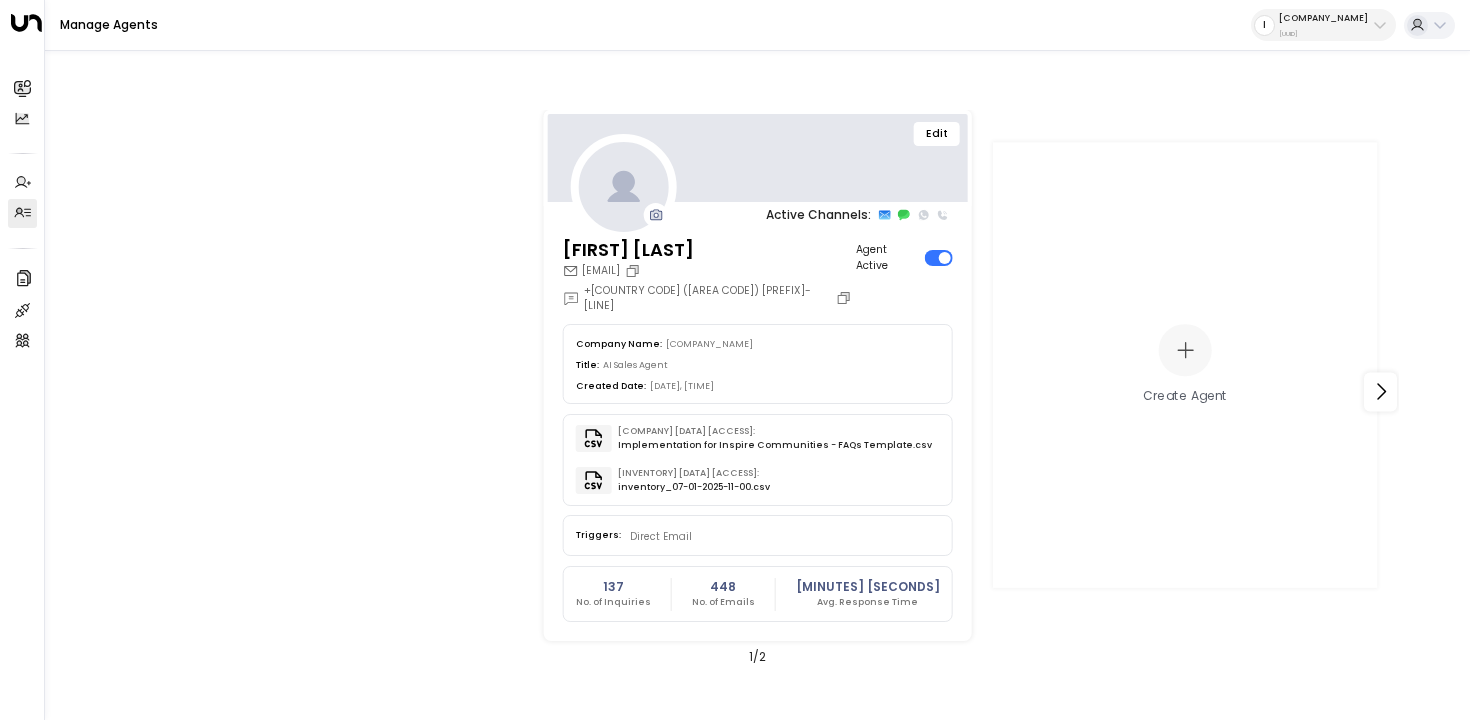 click on "Edit" at bounding box center (937, 134) 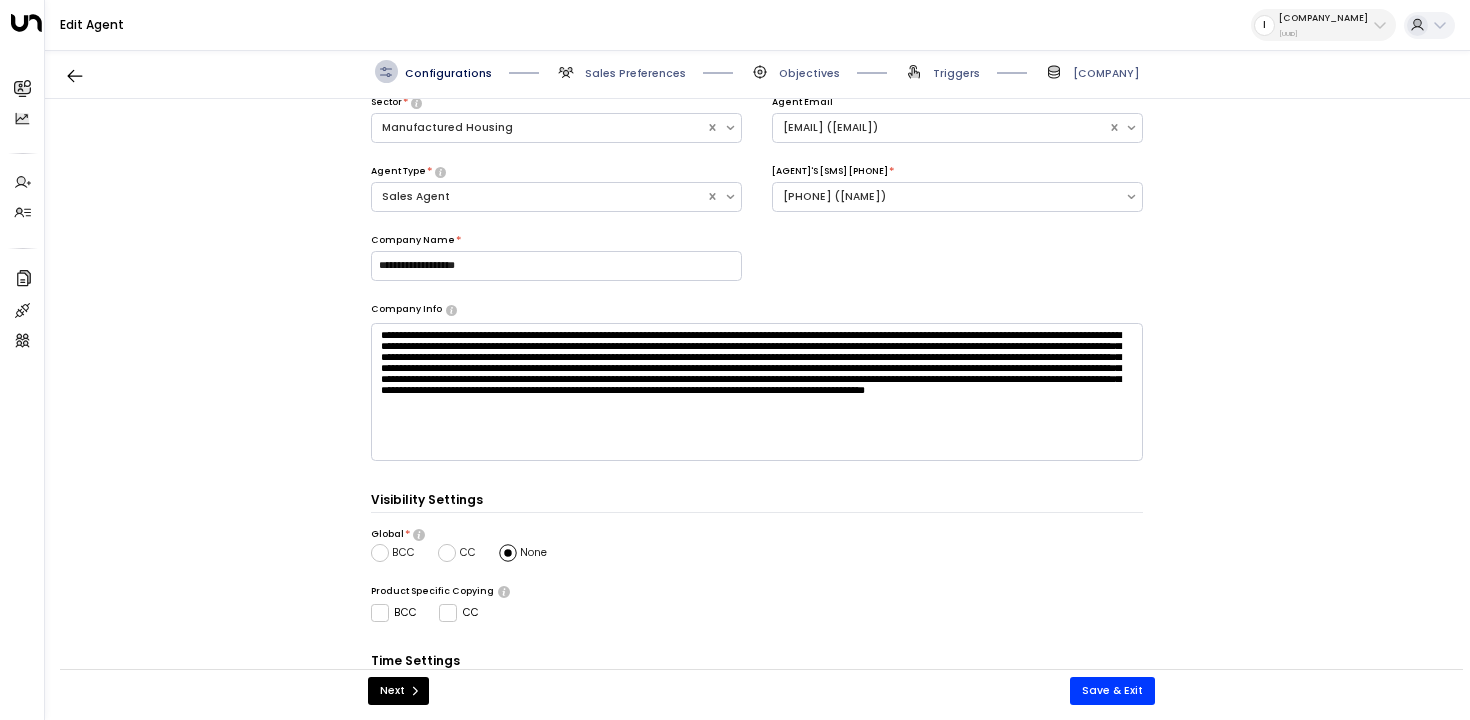 scroll, scrollTop: 257, scrollLeft: 0, axis: vertical 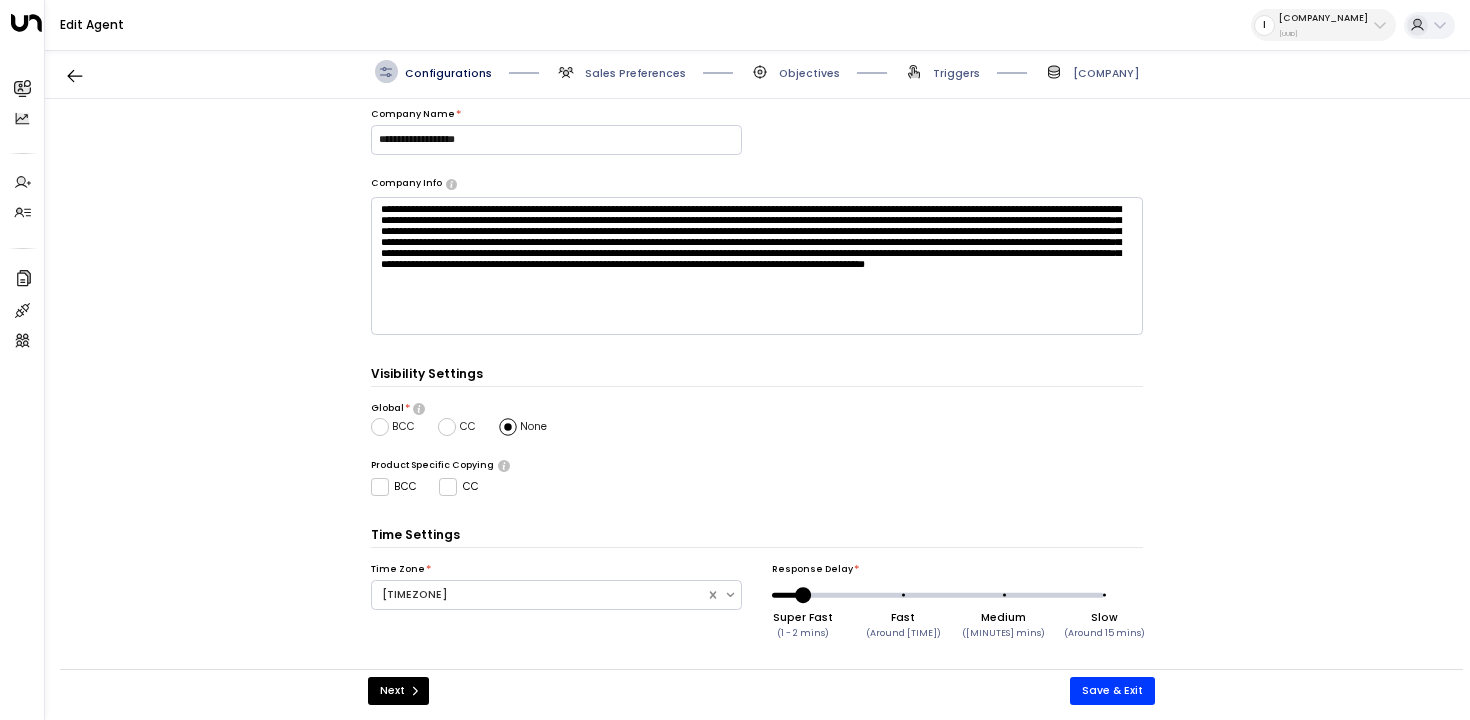 click on "Sales Preferences" at bounding box center [635, 73] 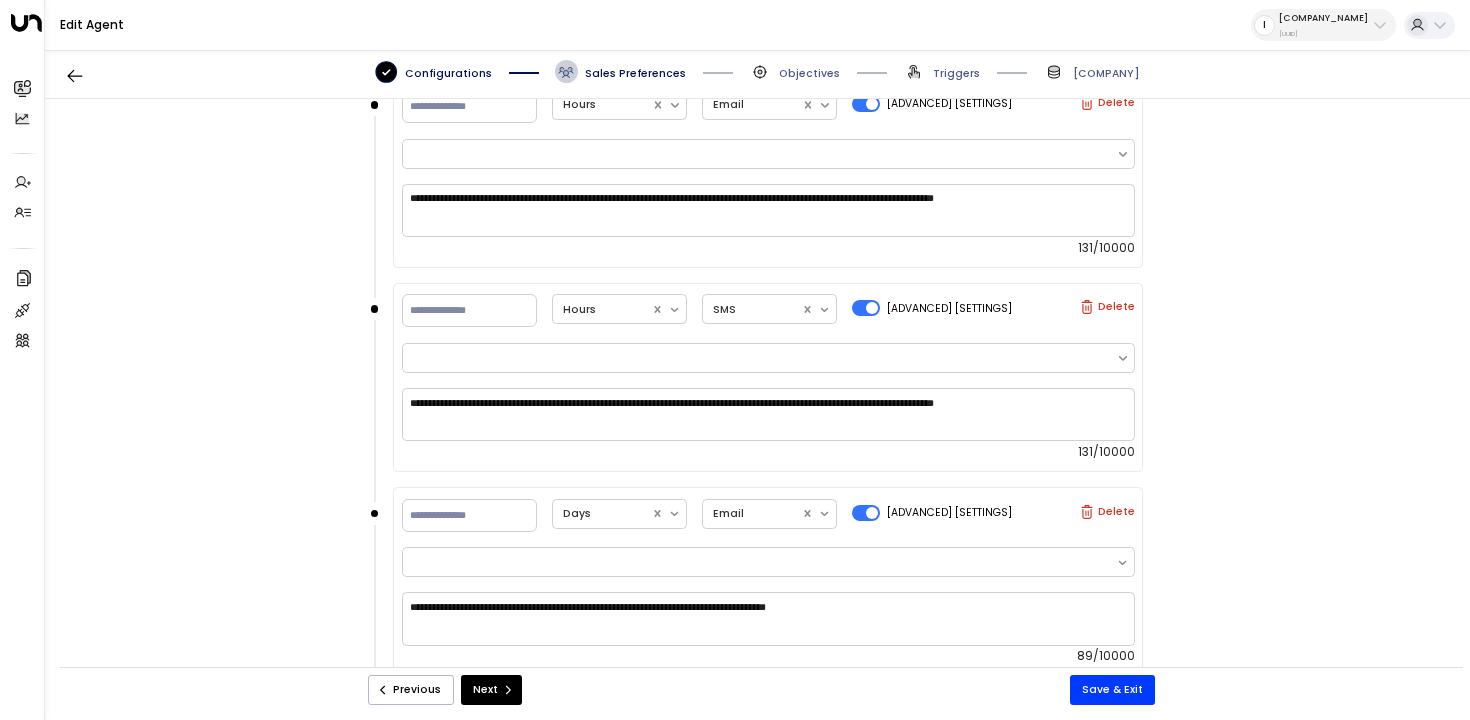 scroll, scrollTop: 1046, scrollLeft: 0, axis: vertical 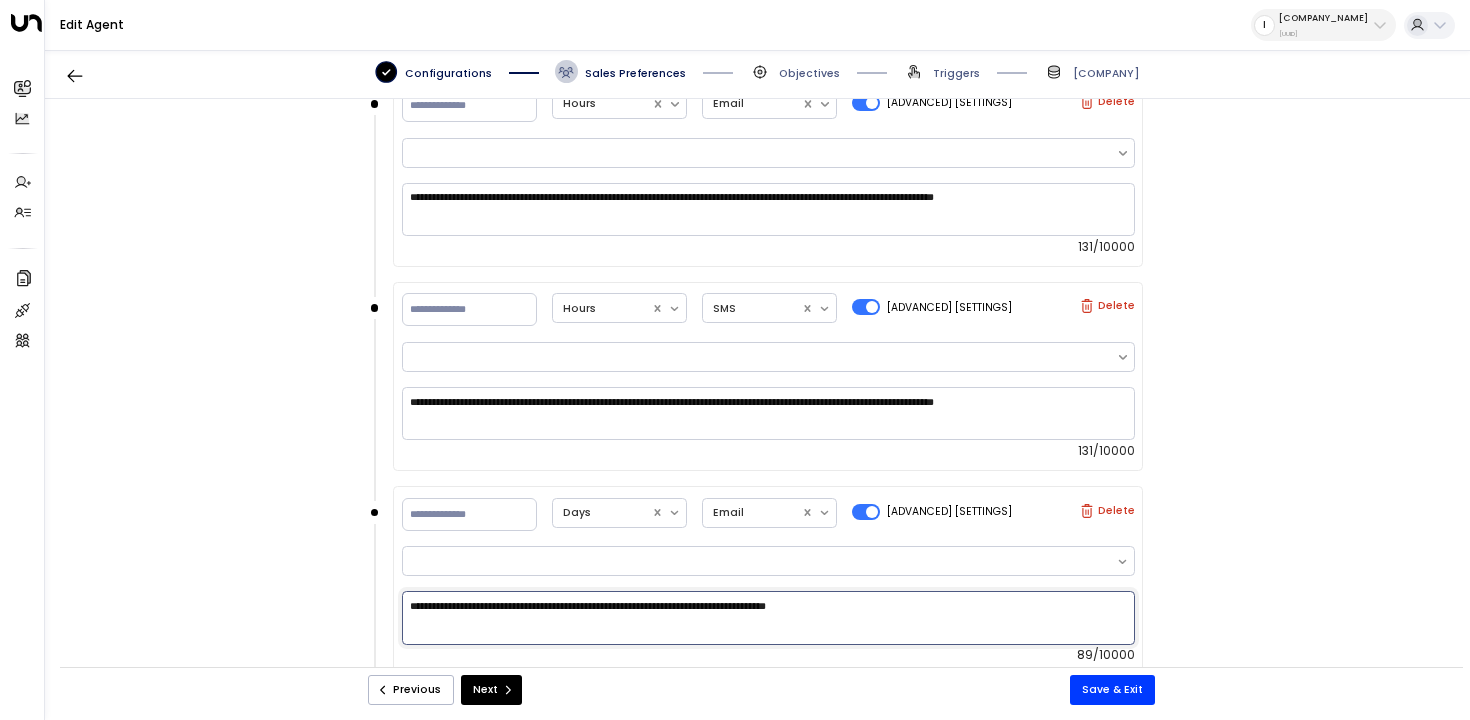 drag, startPoint x: 891, startPoint y: 602, endPoint x: 273, endPoint y: 594, distance: 618.05176 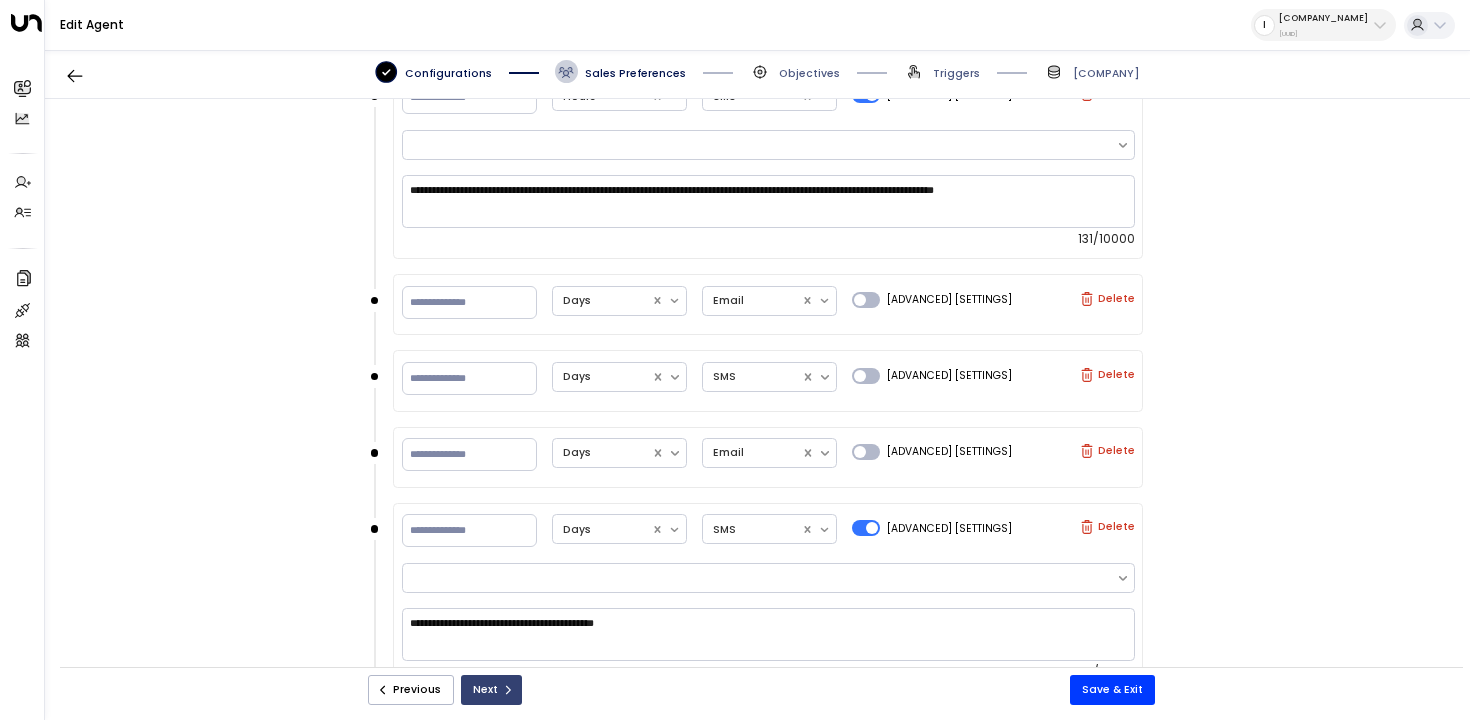 click at bounding box center (508, 690) 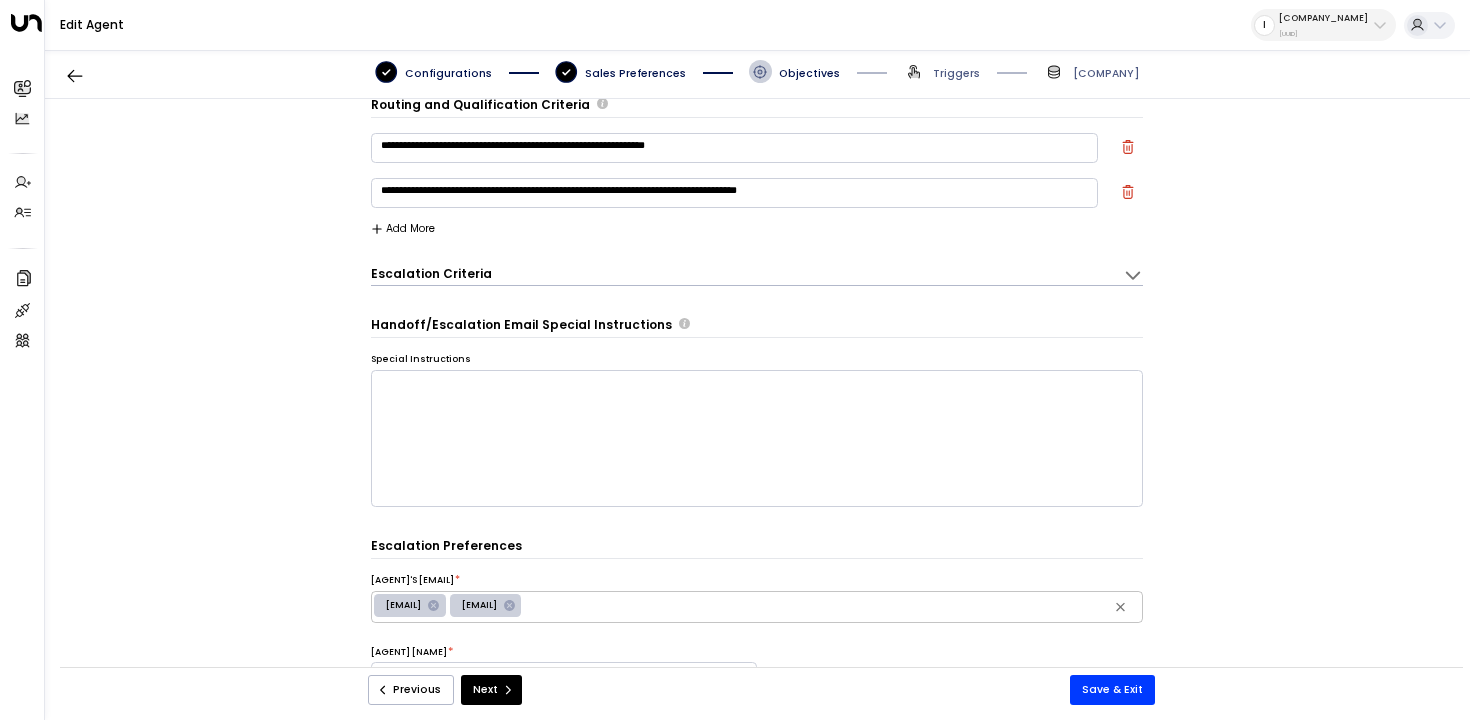 scroll, scrollTop: 22, scrollLeft: 0, axis: vertical 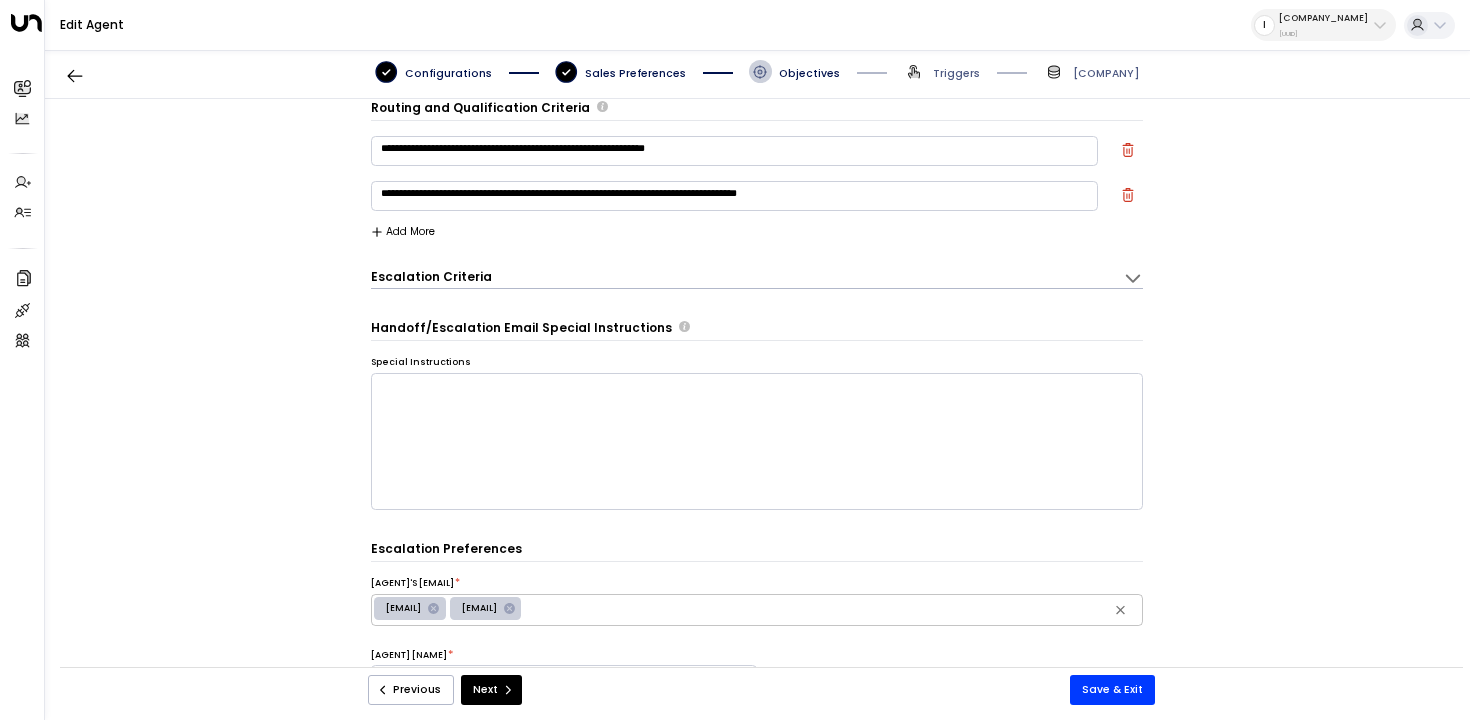 click on "**********" at bounding box center (734, 196) 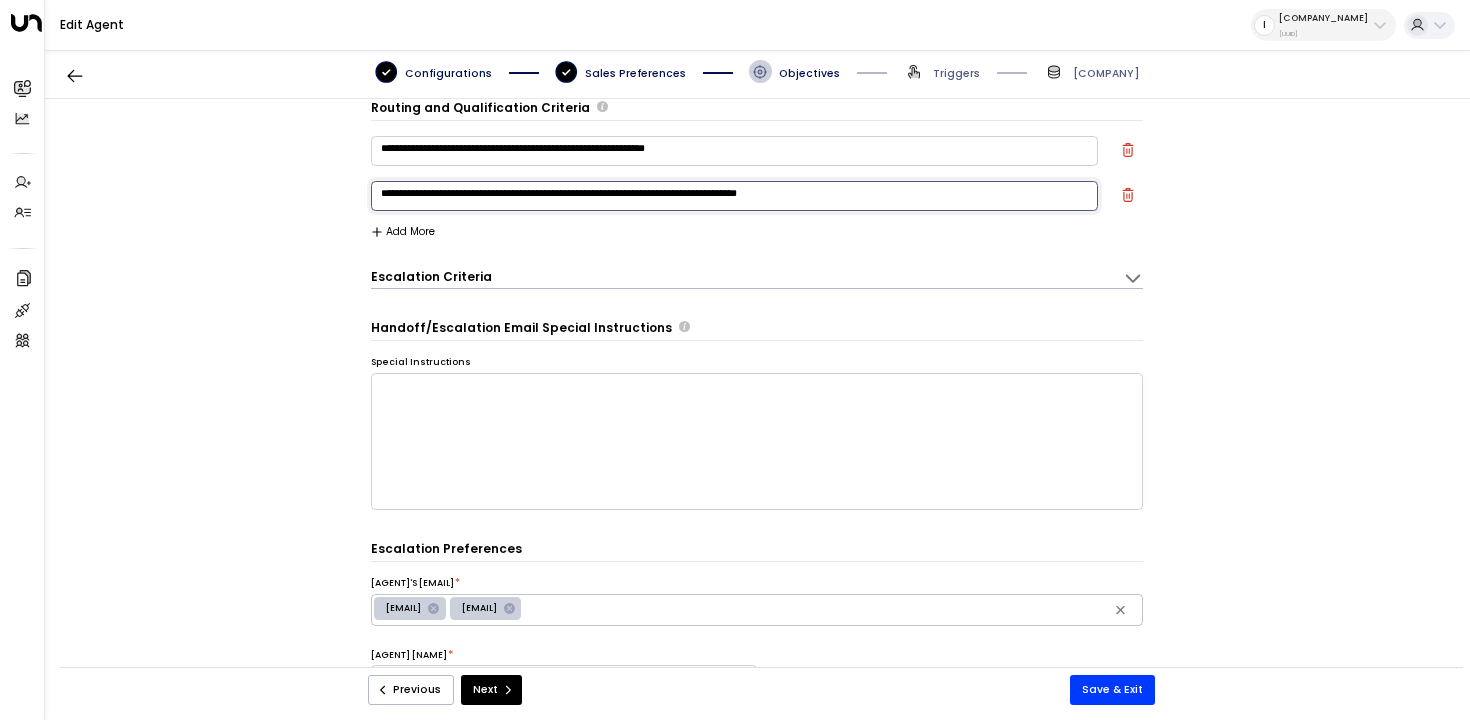 click on "**********" at bounding box center (734, 196) 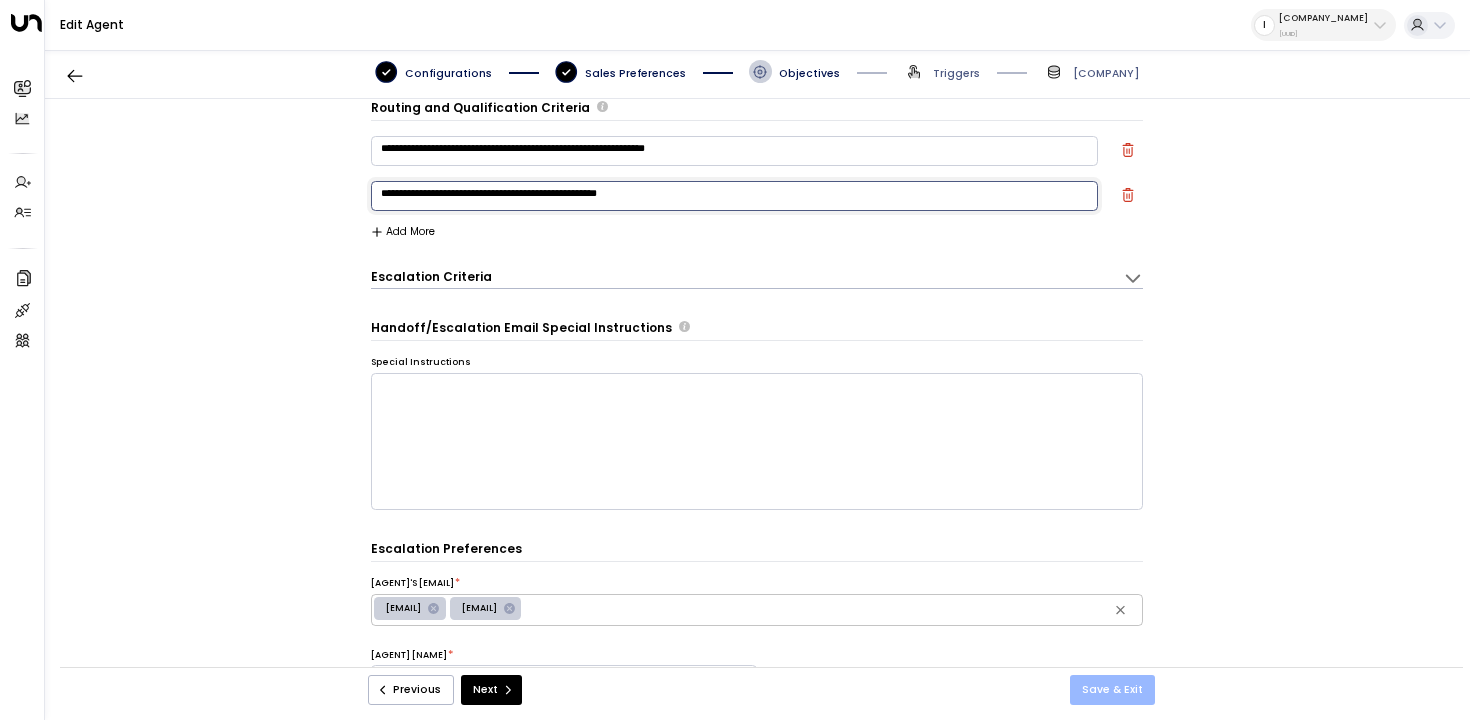type on "**********" 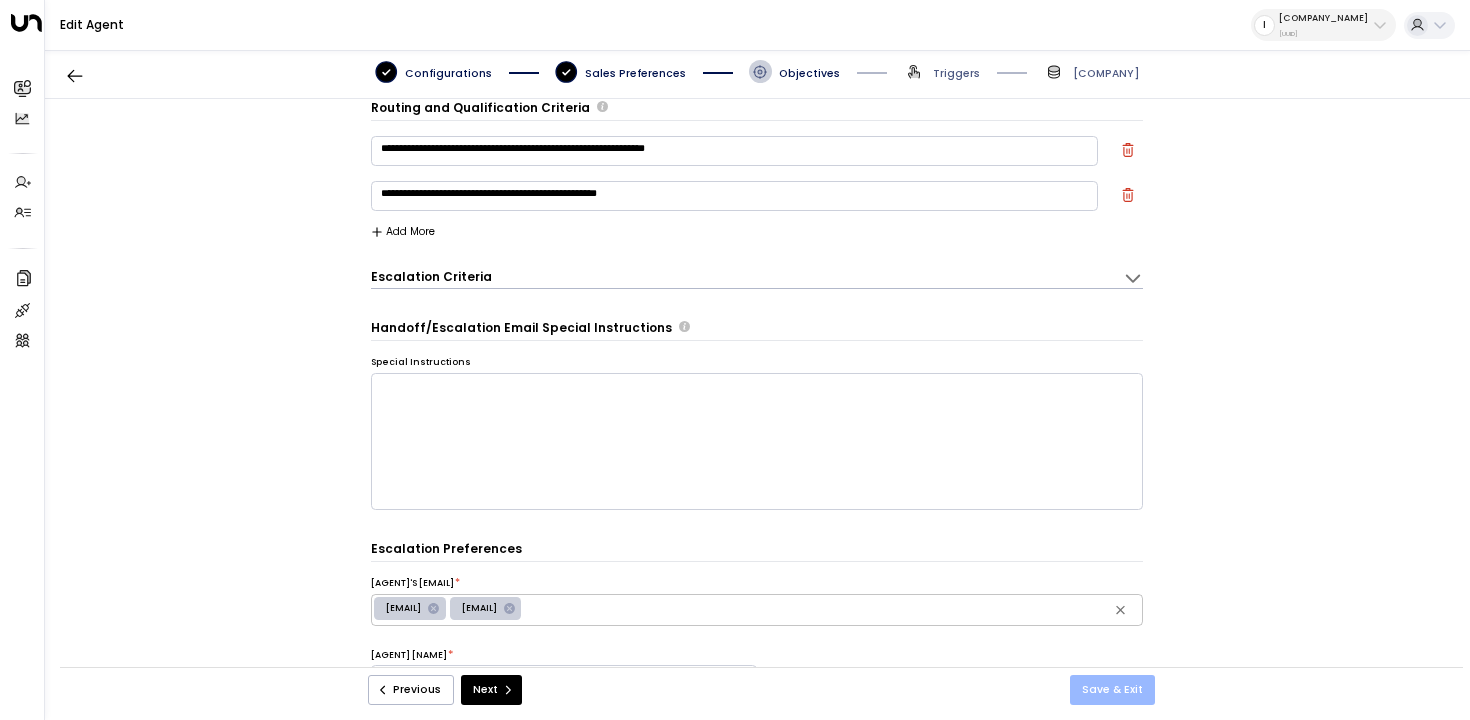 click on "Save & Exit" at bounding box center [1112, 690] 